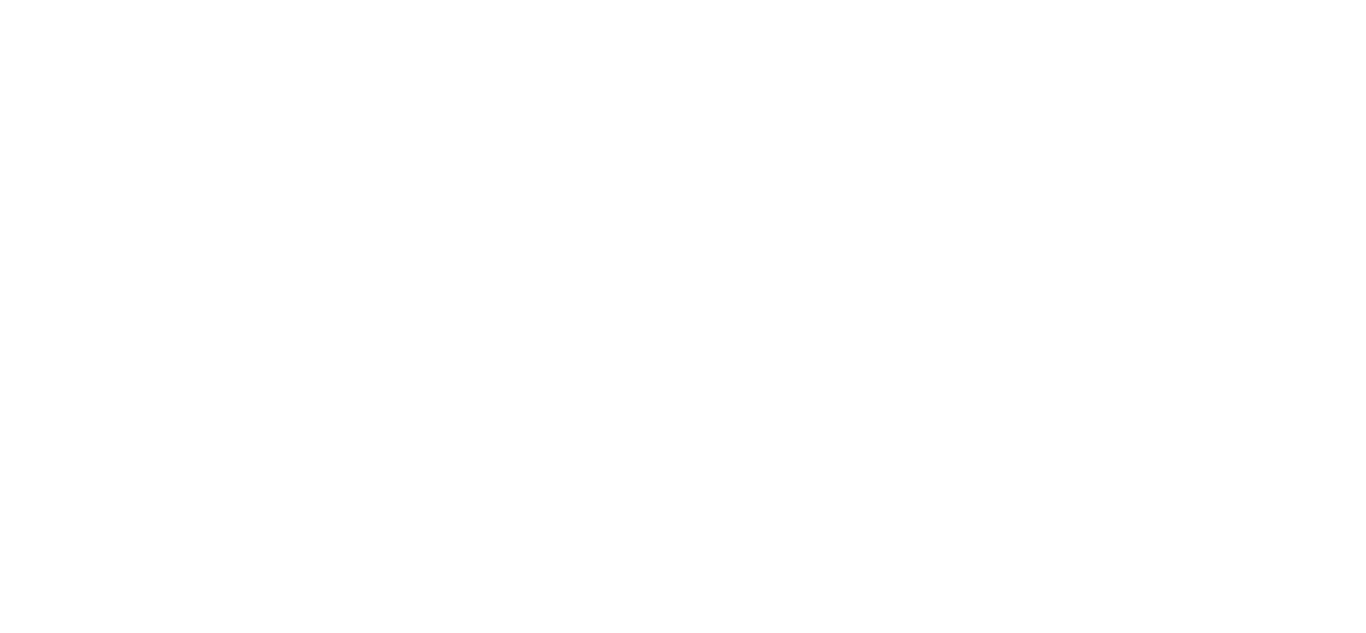 scroll, scrollTop: 0, scrollLeft: 0, axis: both 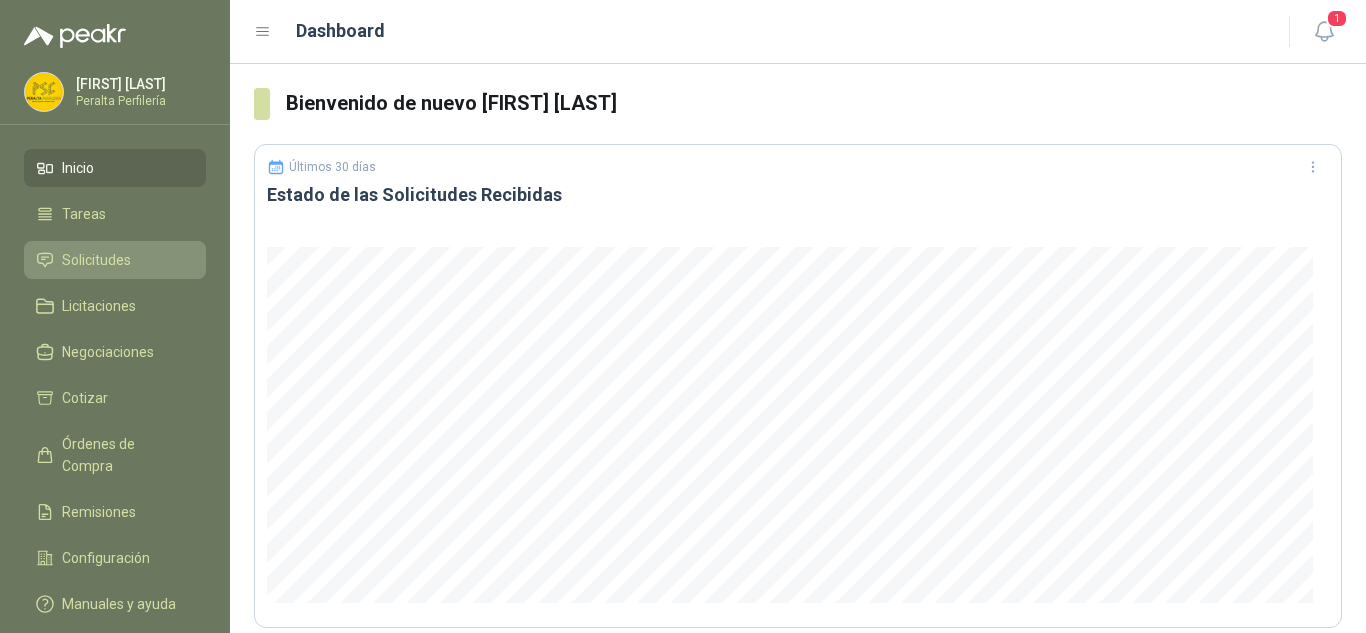 click on "Solicitudes" at bounding box center (96, 260) 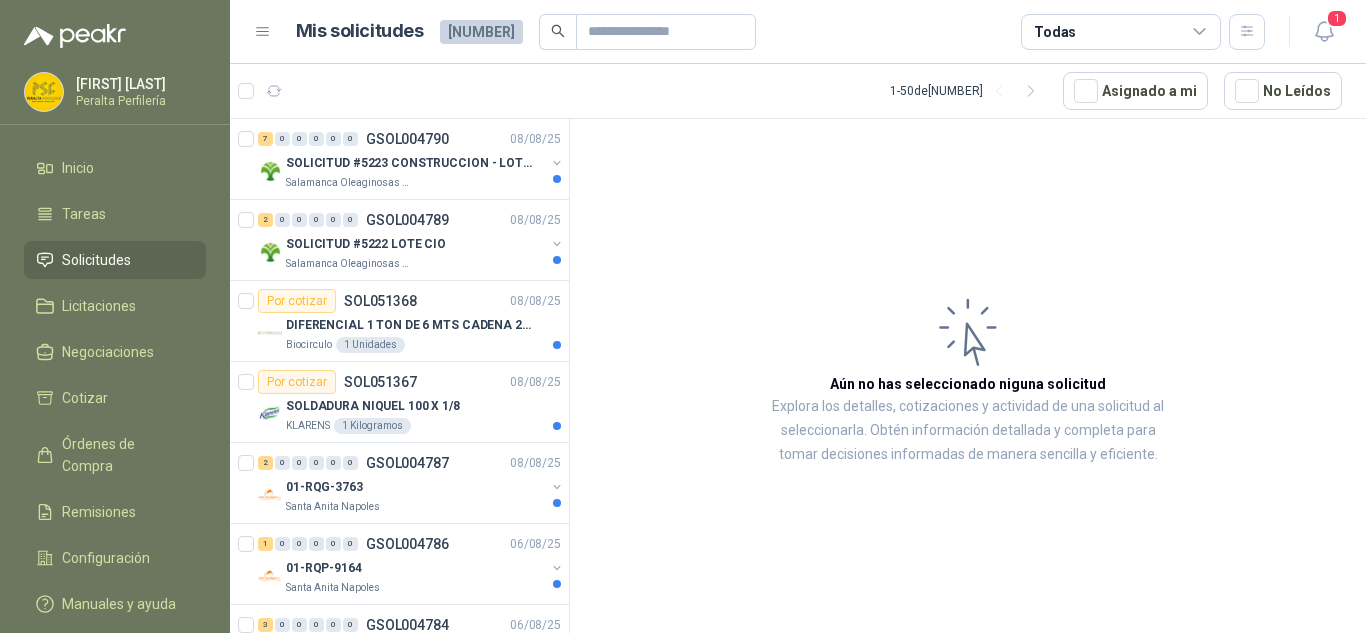 click on "Aún no has seleccionado niguna solicitud Explora los detalles, cotizaciones y actividad de una solicitud al seleccionarla. Obtén información detallada y   completa para tomar decisiones informadas de manera sencilla y eficiente." at bounding box center [968, 379] 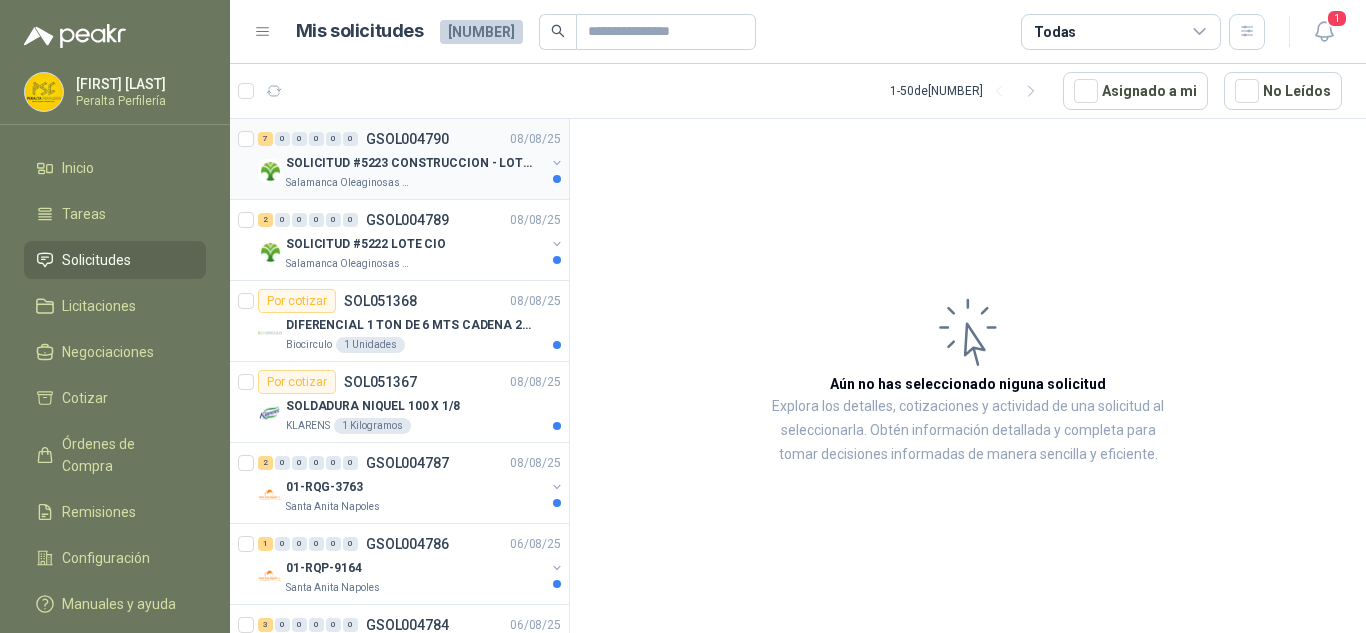 click on "SOLICITUD #5223  CONSTRUCCION - LOTE CIO" at bounding box center (410, 163) 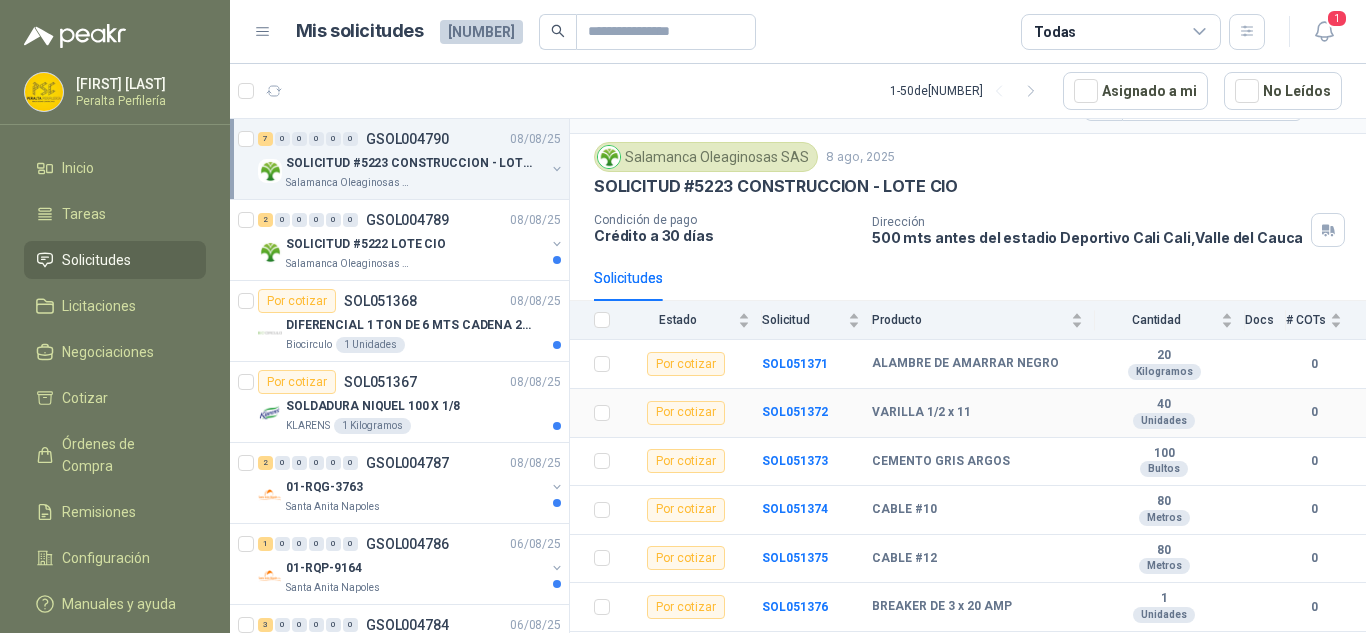 scroll, scrollTop: 86, scrollLeft: 0, axis: vertical 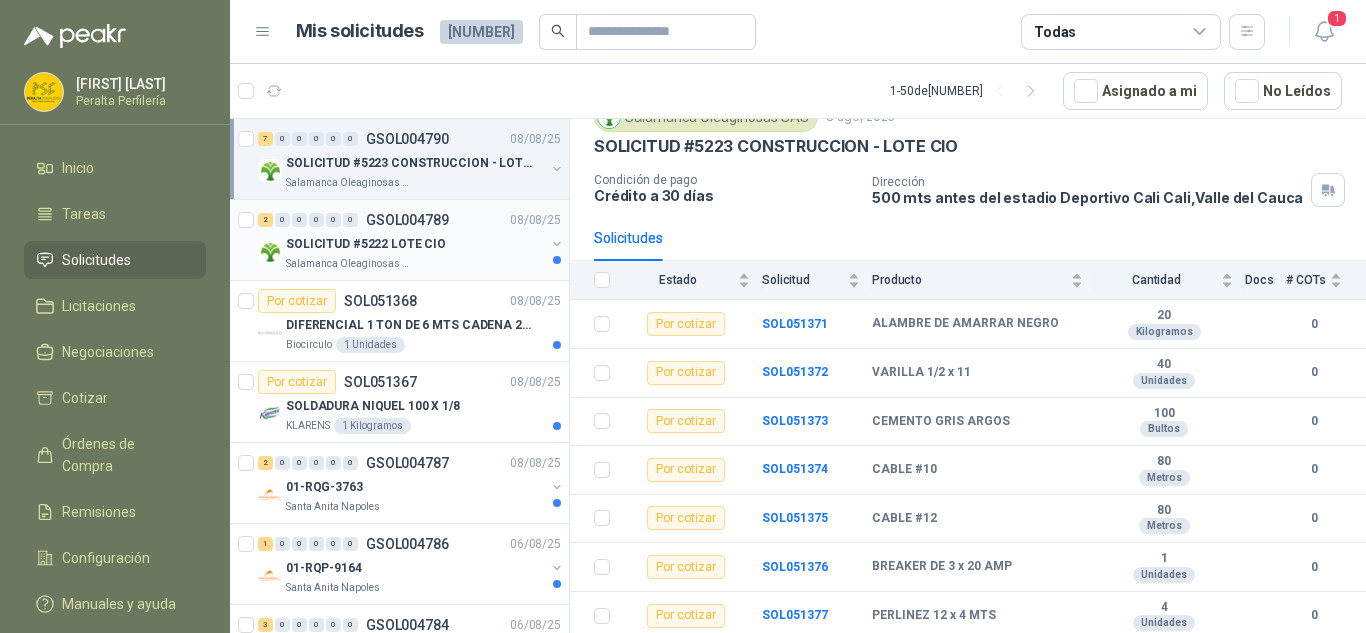 click on "GSOL004789" at bounding box center [407, 220] 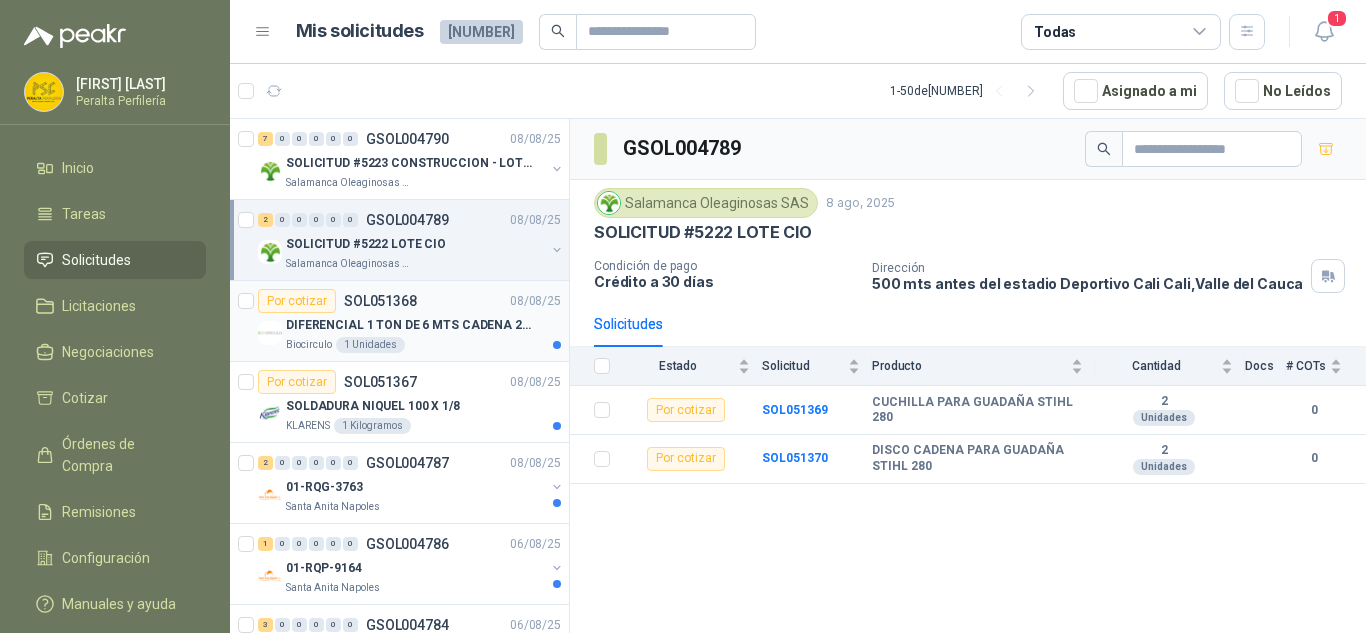 click on "DIFERENCIAL 1 TON DE 6 MTS  CADENA 220V BISONTE" at bounding box center (410, 325) 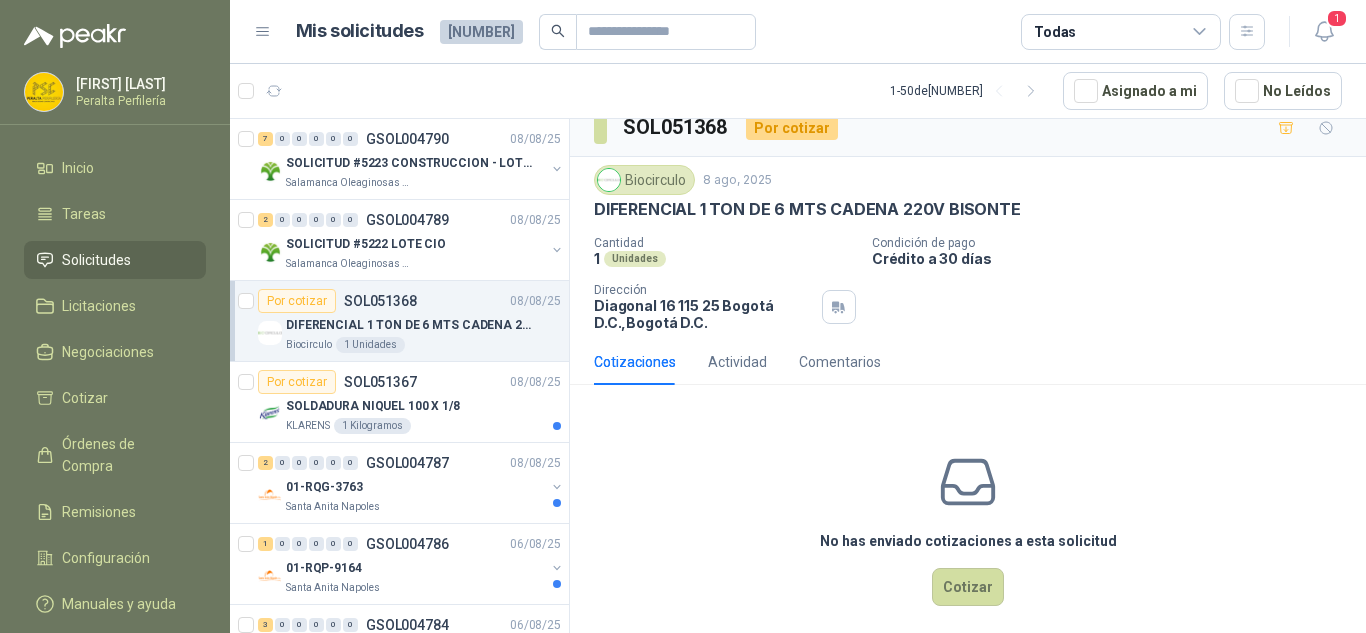 scroll, scrollTop: 36, scrollLeft: 0, axis: vertical 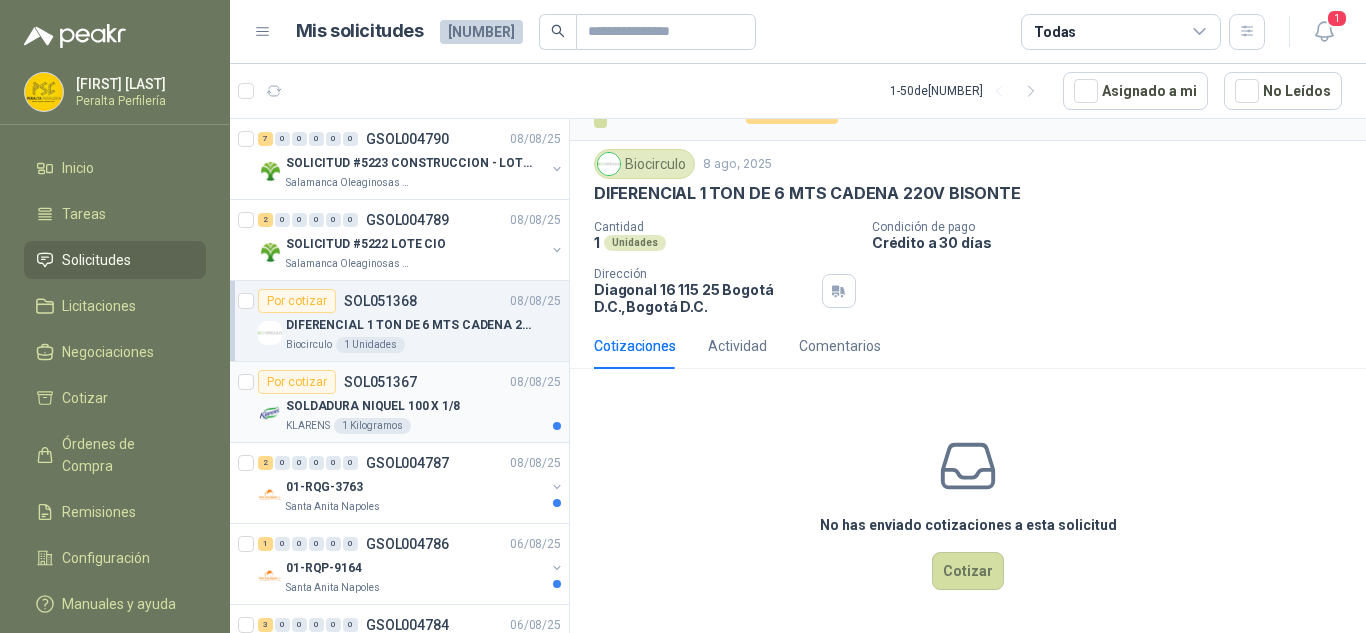 click on "Por cotizar SOL051367 08/08/25" at bounding box center [409, 382] 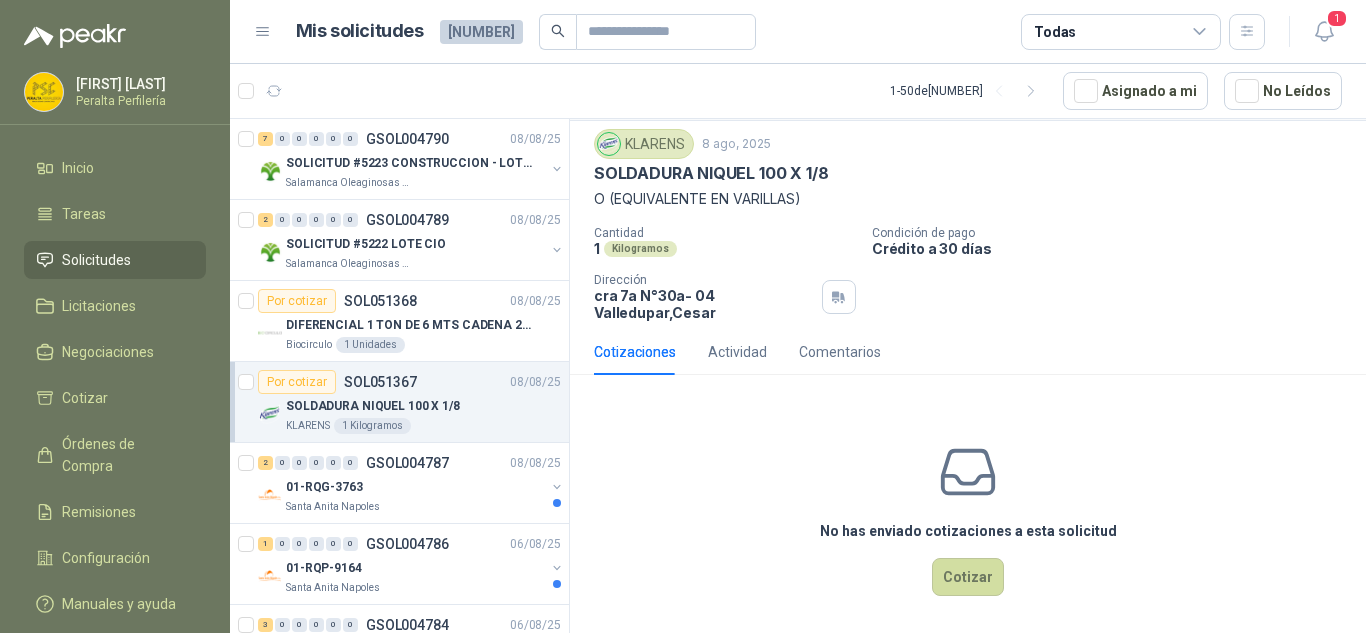 scroll, scrollTop: 62, scrollLeft: 0, axis: vertical 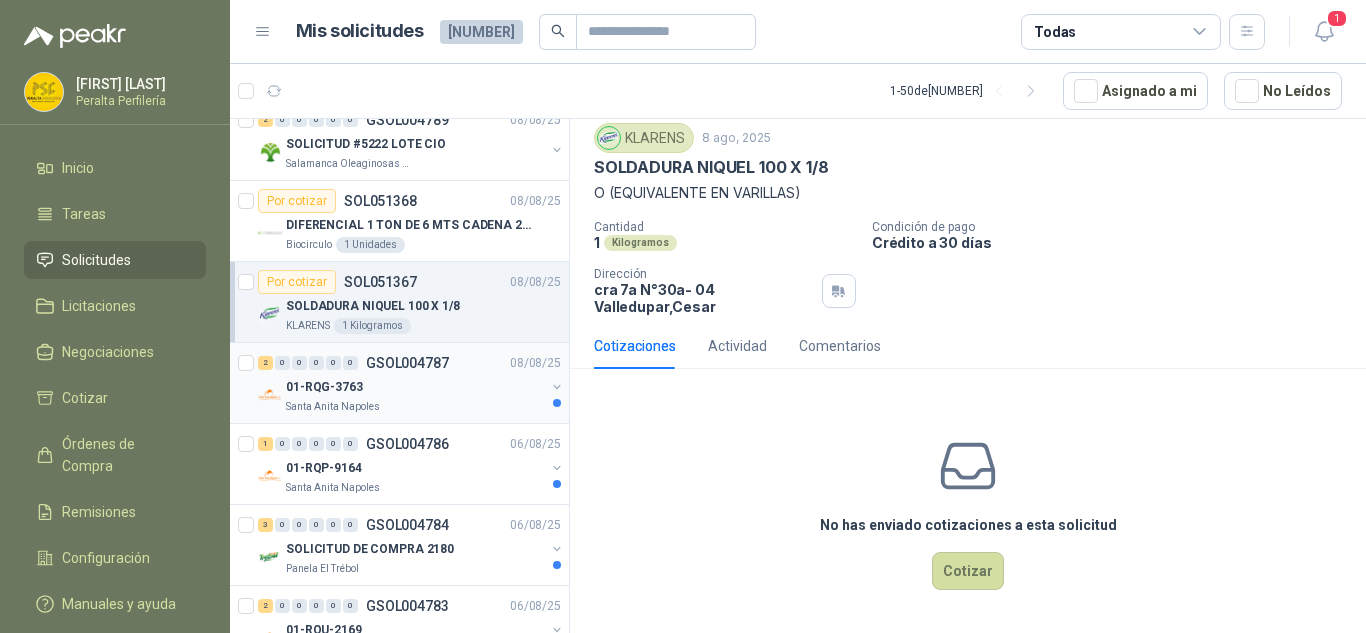 click on "01-RQG-3763" at bounding box center (415, 387) 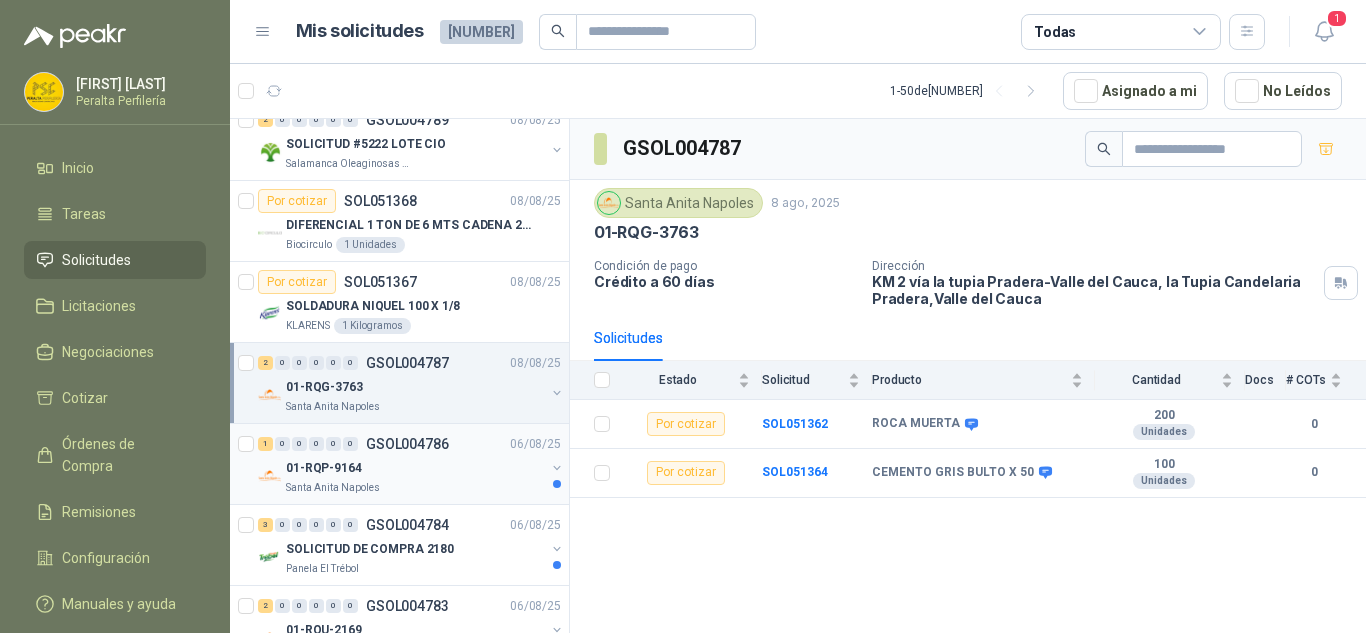 click on "01-RQP-9164" at bounding box center [415, 468] 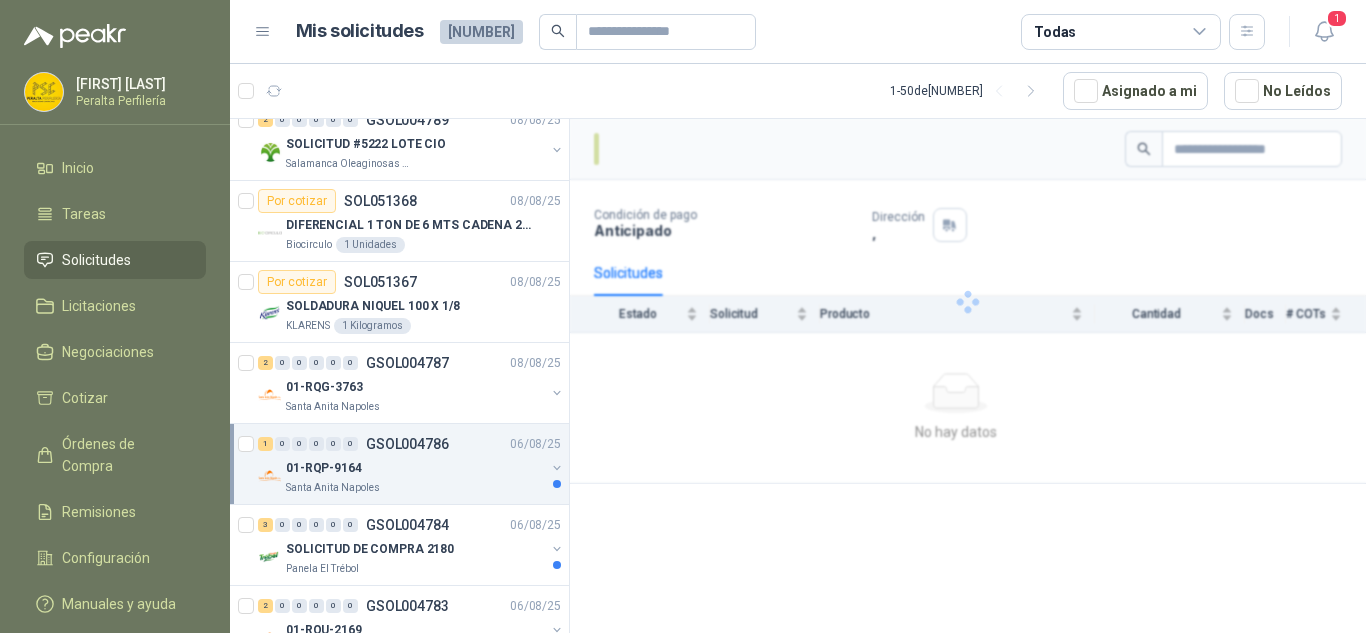 scroll, scrollTop: 300, scrollLeft: 0, axis: vertical 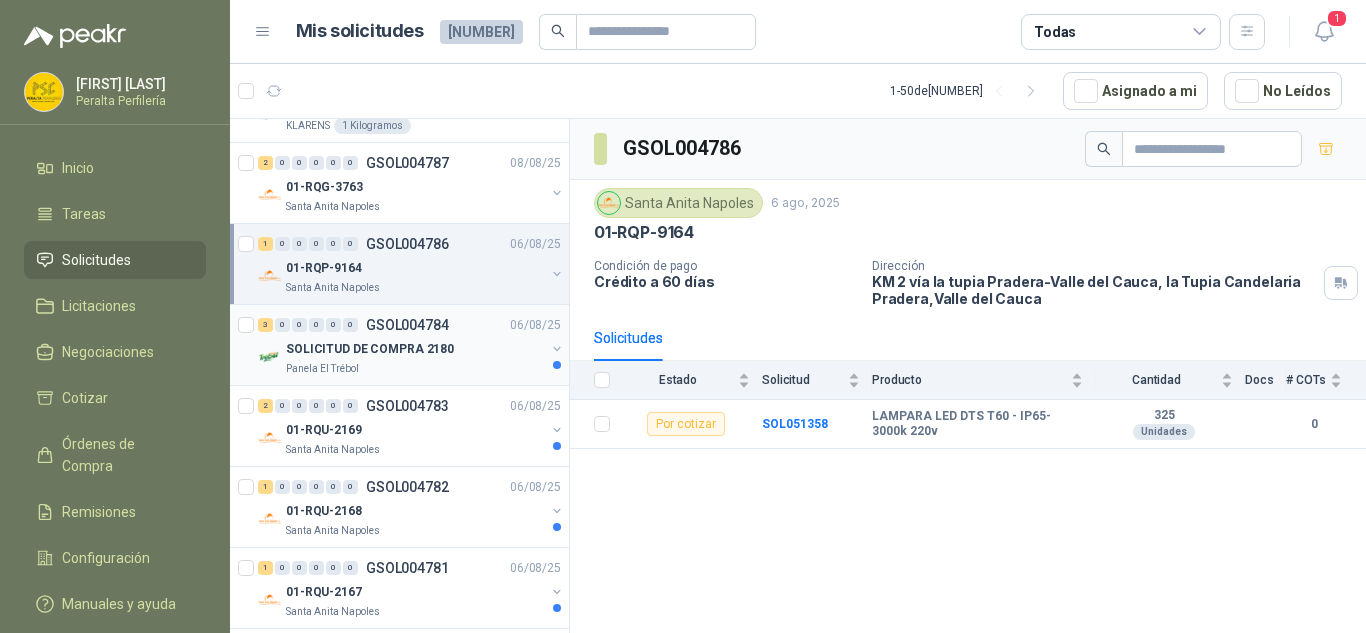 click on "SOLICITUD DE COMPRA 2180" at bounding box center [370, 349] 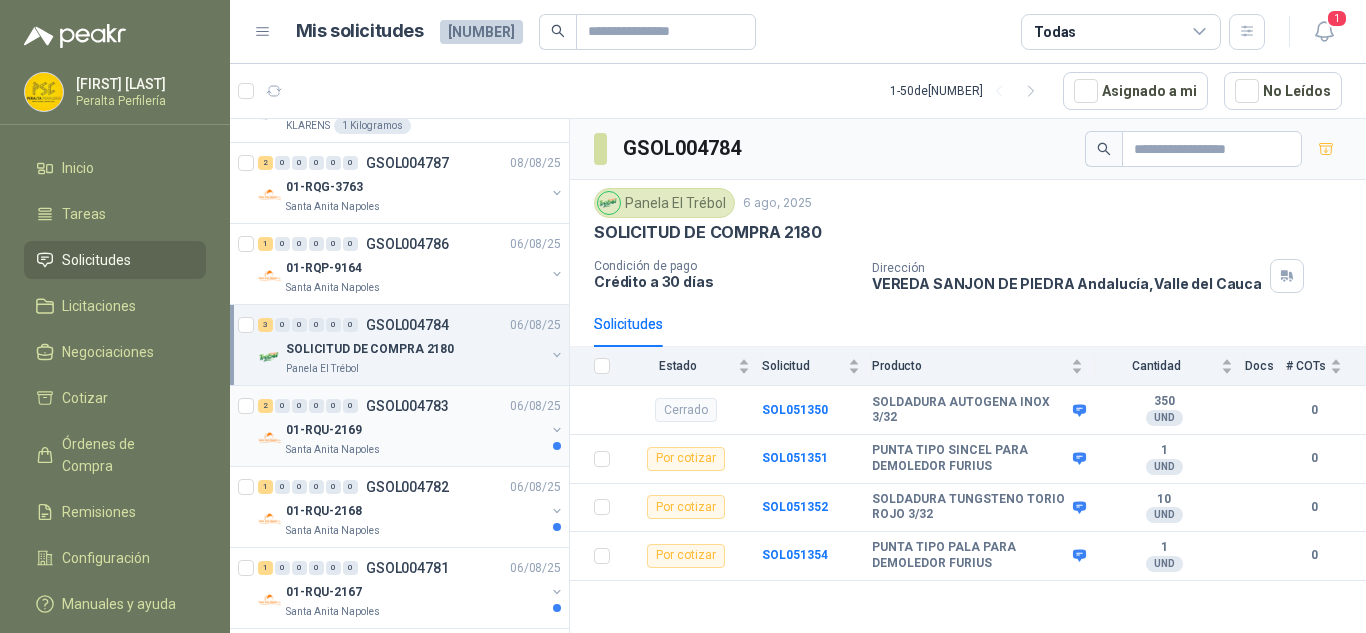 click on "[DATE]" at bounding box center (411, 406) 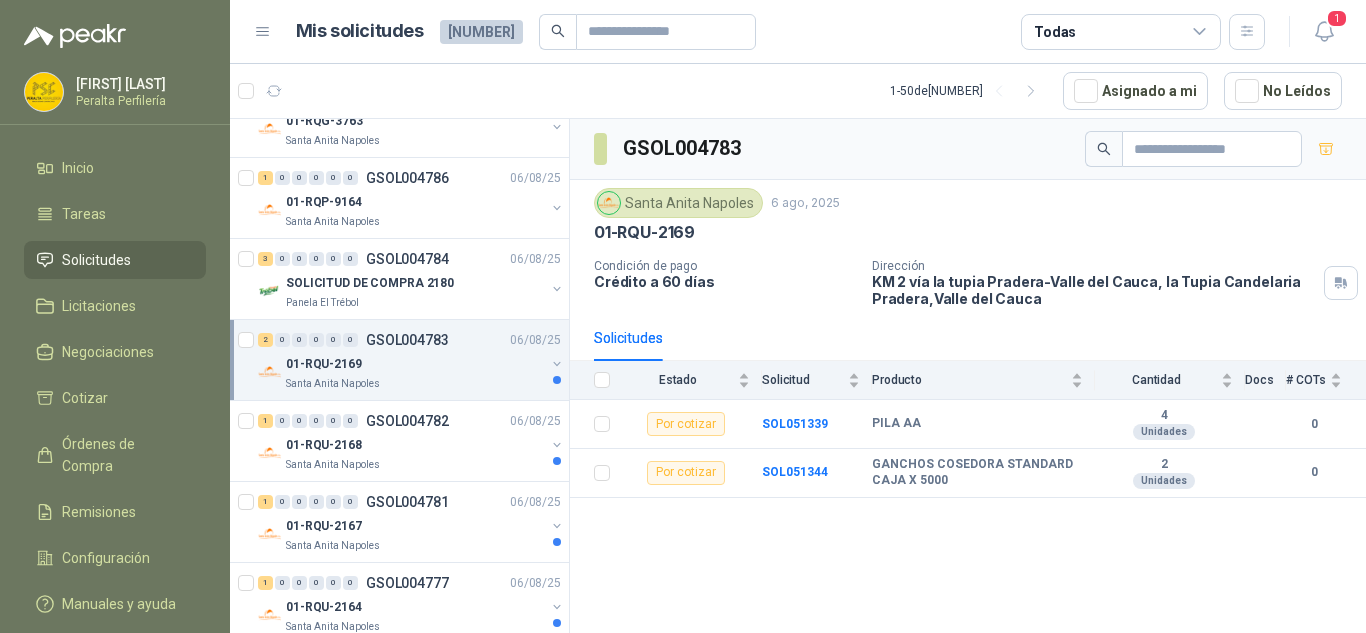 scroll, scrollTop: 400, scrollLeft: 0, axis: vertical 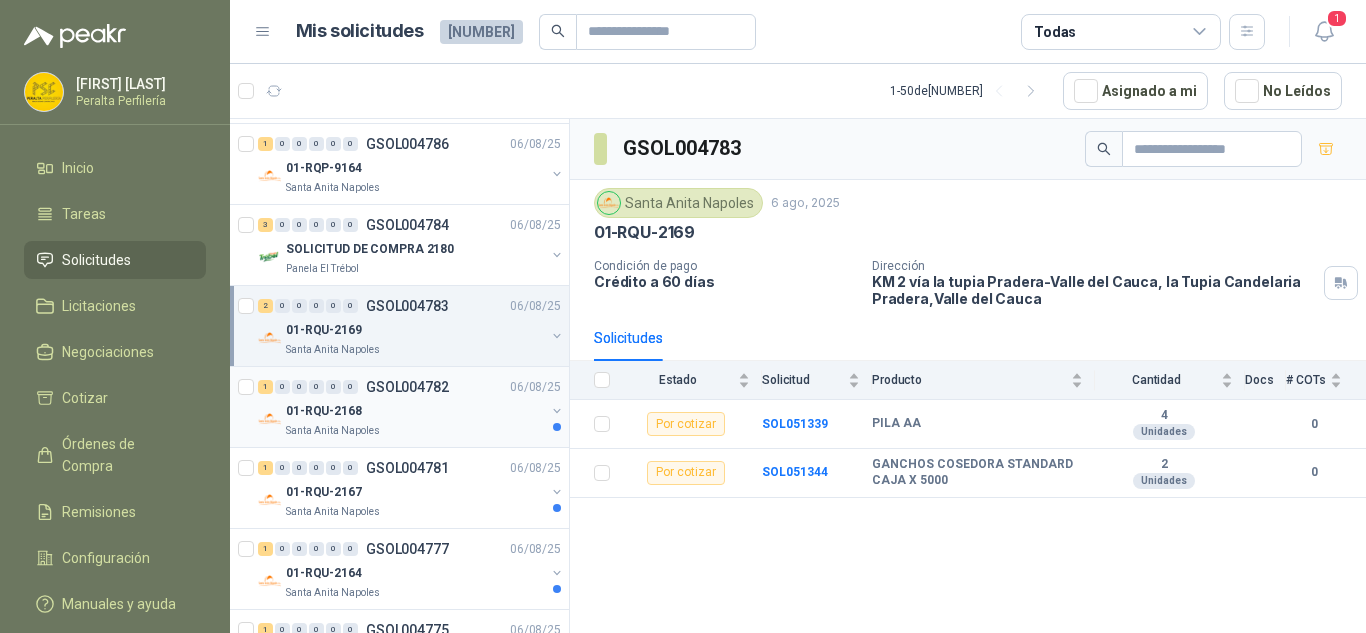 click on "1   0   0   0   0   0   GSOL004782 06/08/25" at bounding box center [411, 387] 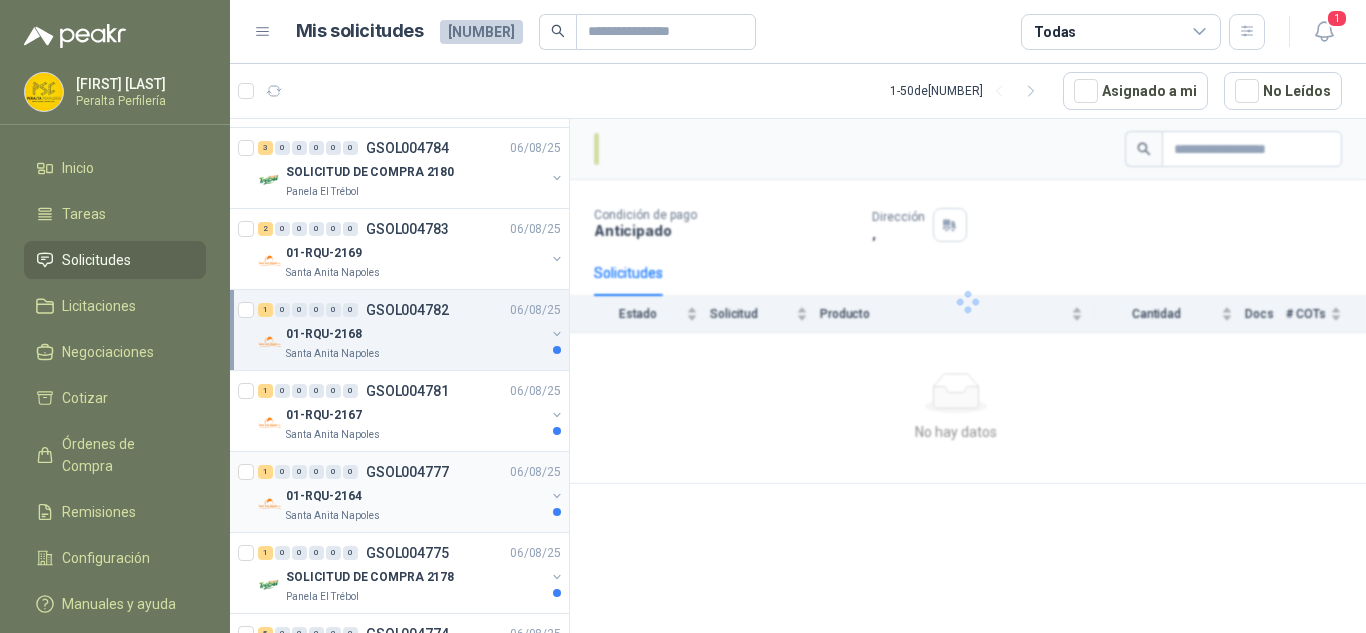scroll, scrollTop: 600, scrollLeft: 0, axis: vertical 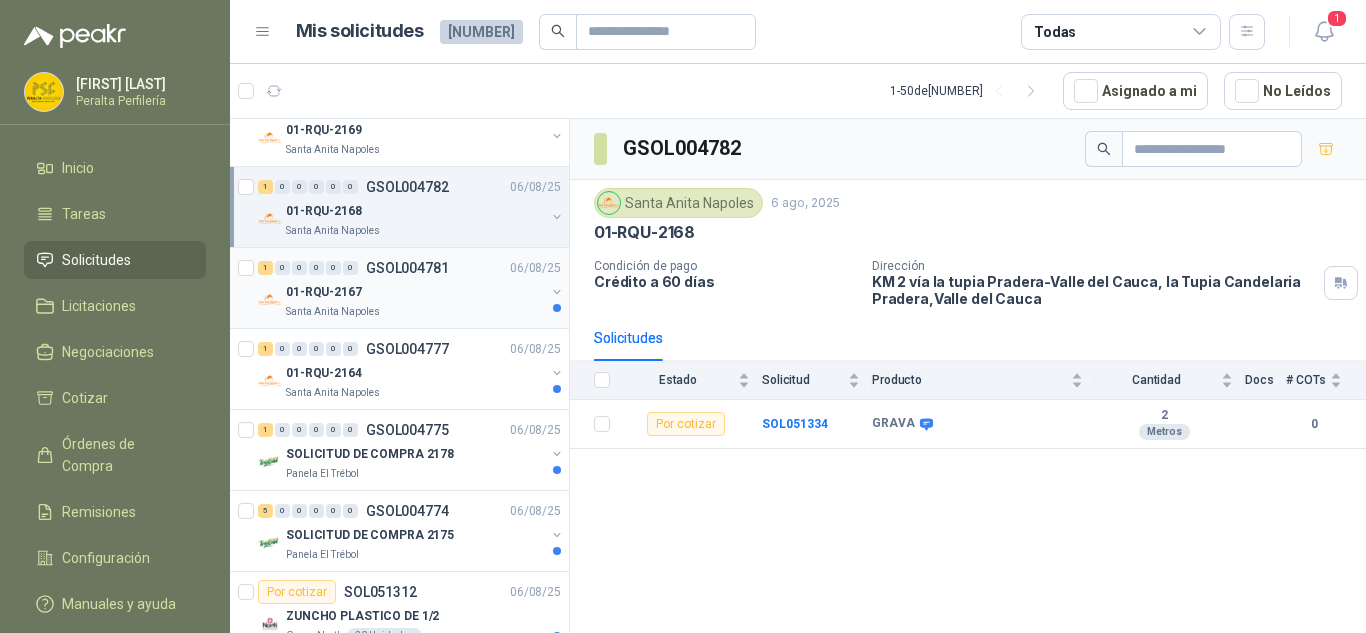 click on "01-RQU-2167" at bounding box center [415, 292] 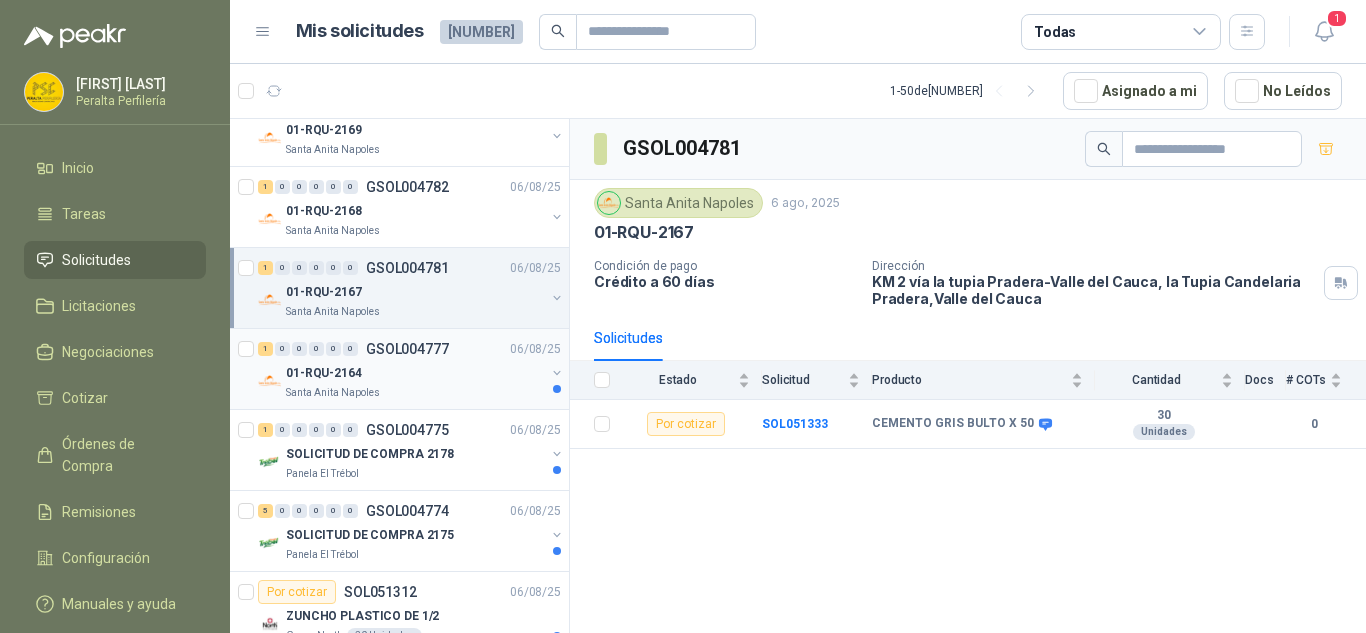 click on "01-RQU-2164" at bounding box center (415, 373) 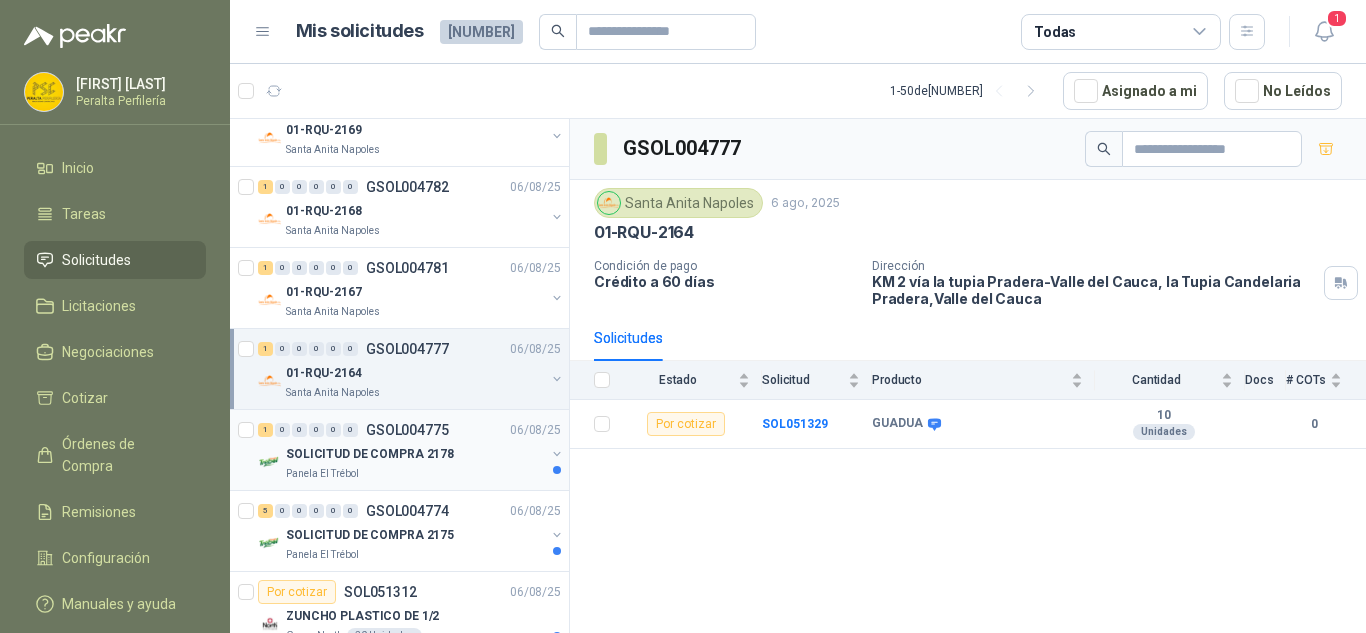 click on "GSOL004775" at bounding box center (407, 430) 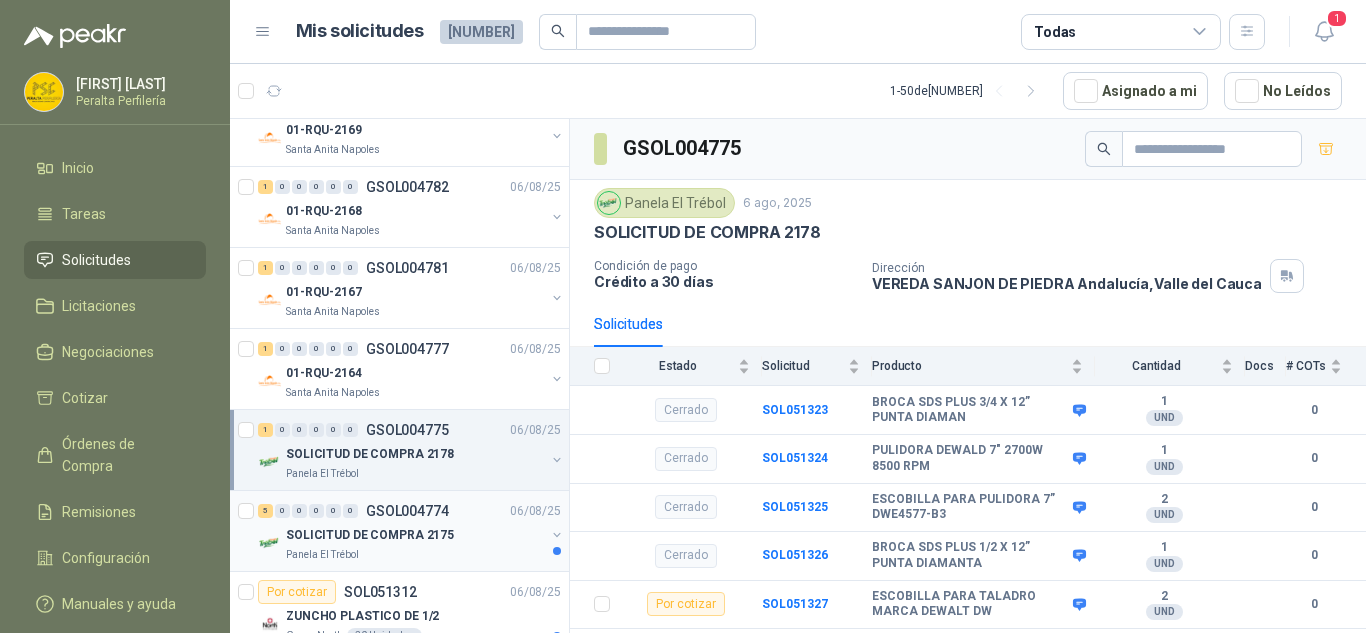 click on "SOLICITUD DE COMPRA 2175" at bounding box center [370, 535] 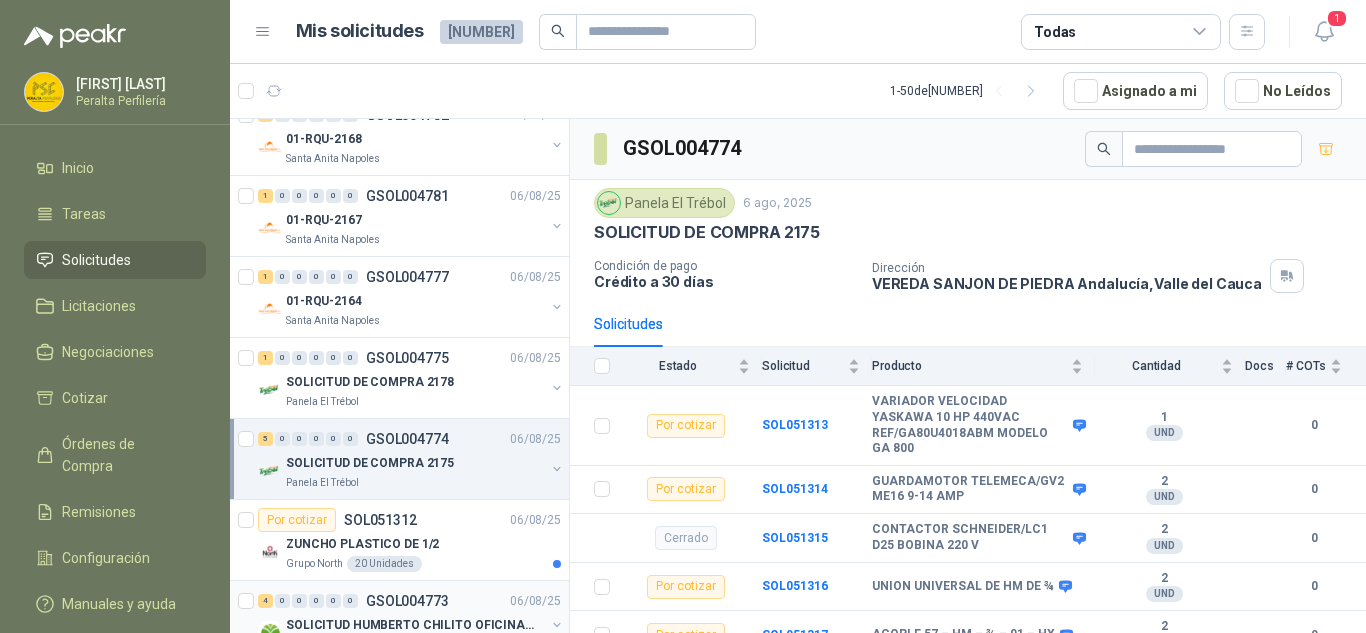 scroll, scrollTop: 800, scrollLeft: 0, axis: vertical 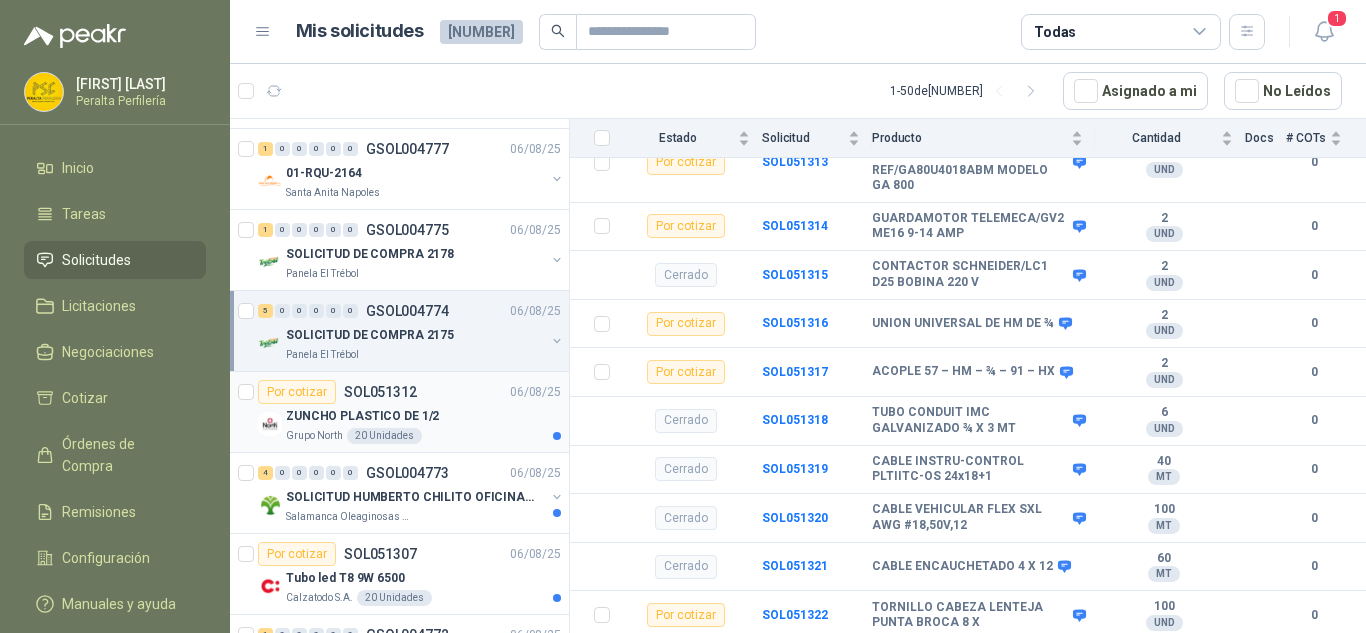 click on "ZUNCHO PLASTICO DE 1/2" at bounding box center [423, 416] 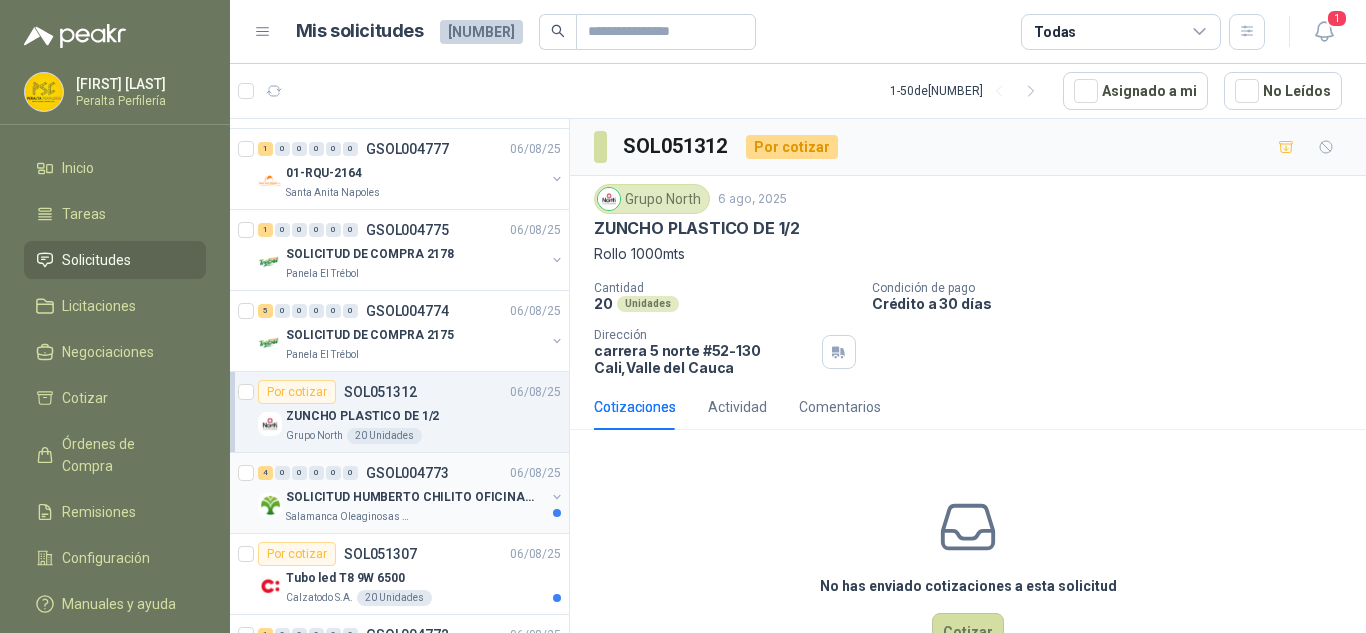 click on "SOLICITUD HUMBERTO CHILITO OFICINA - CALI" at bounding box center [410, 497] 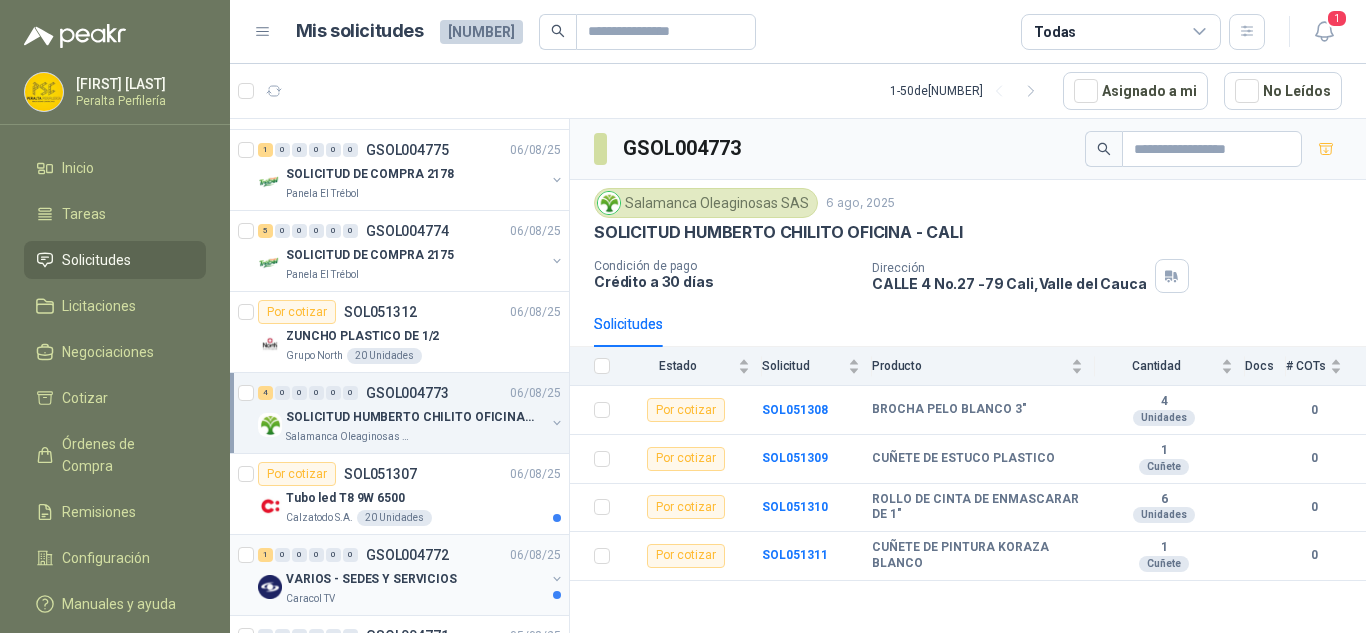 scroll, scrollTop: 900, scrollLeft: 0, axis: vertical 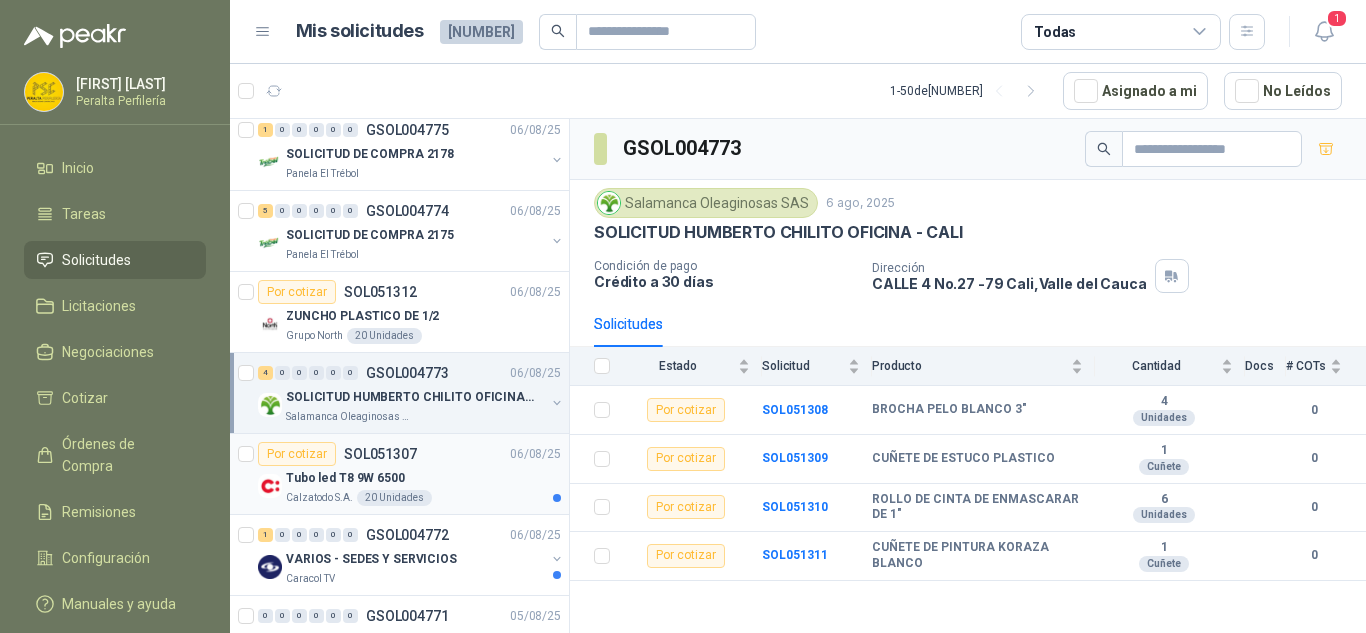 click on "Tubo led T8 9W 6500" at bounding box center [423, 478] 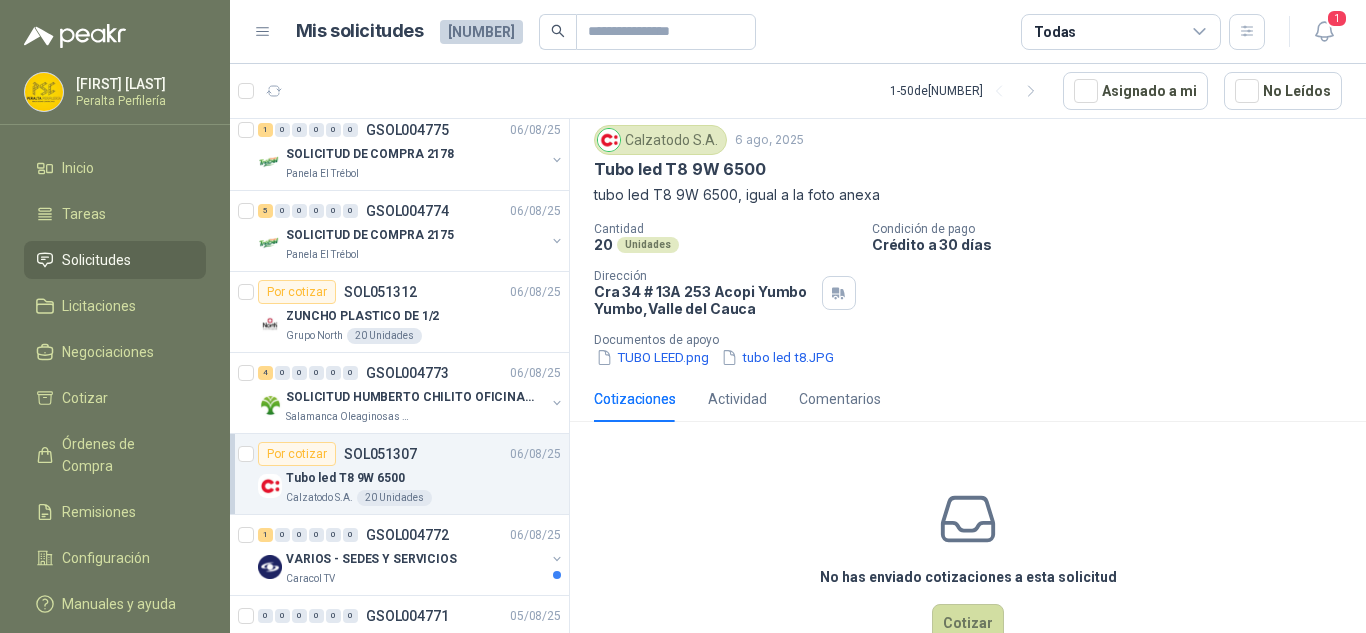 scroll, scrollTop: 100, scrollLeft: 0, axis: vertical 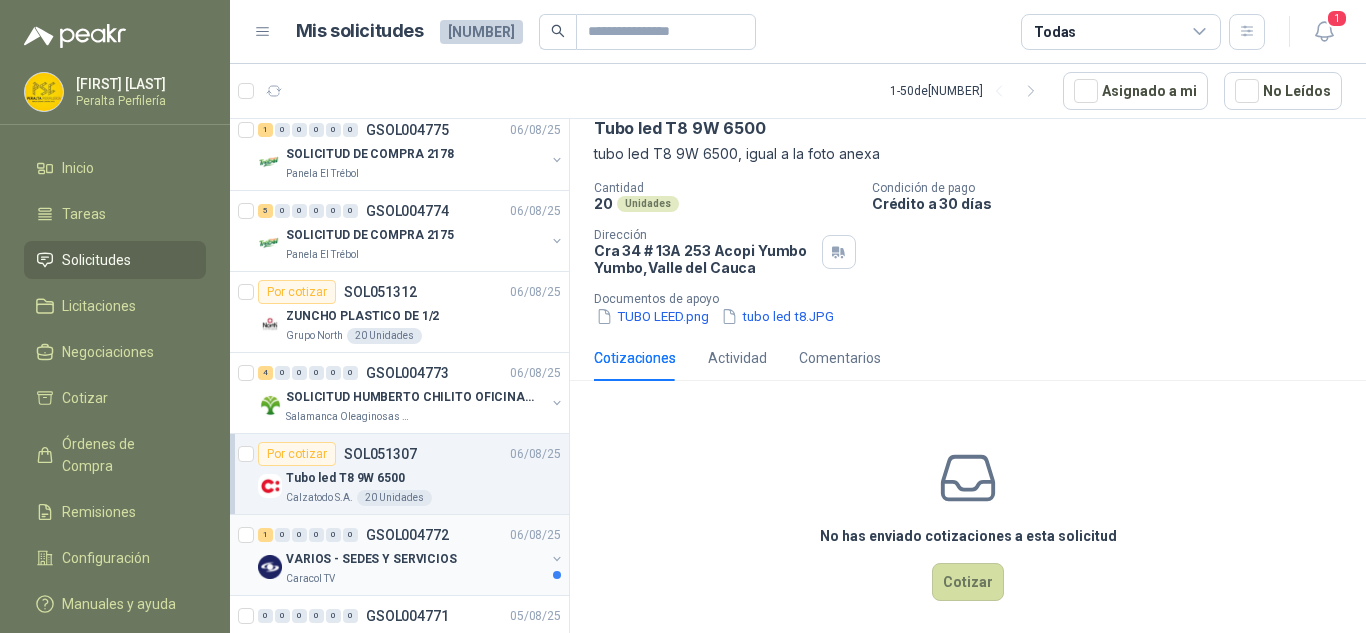 click on "[DATE]" at bounding box center [411, 535] 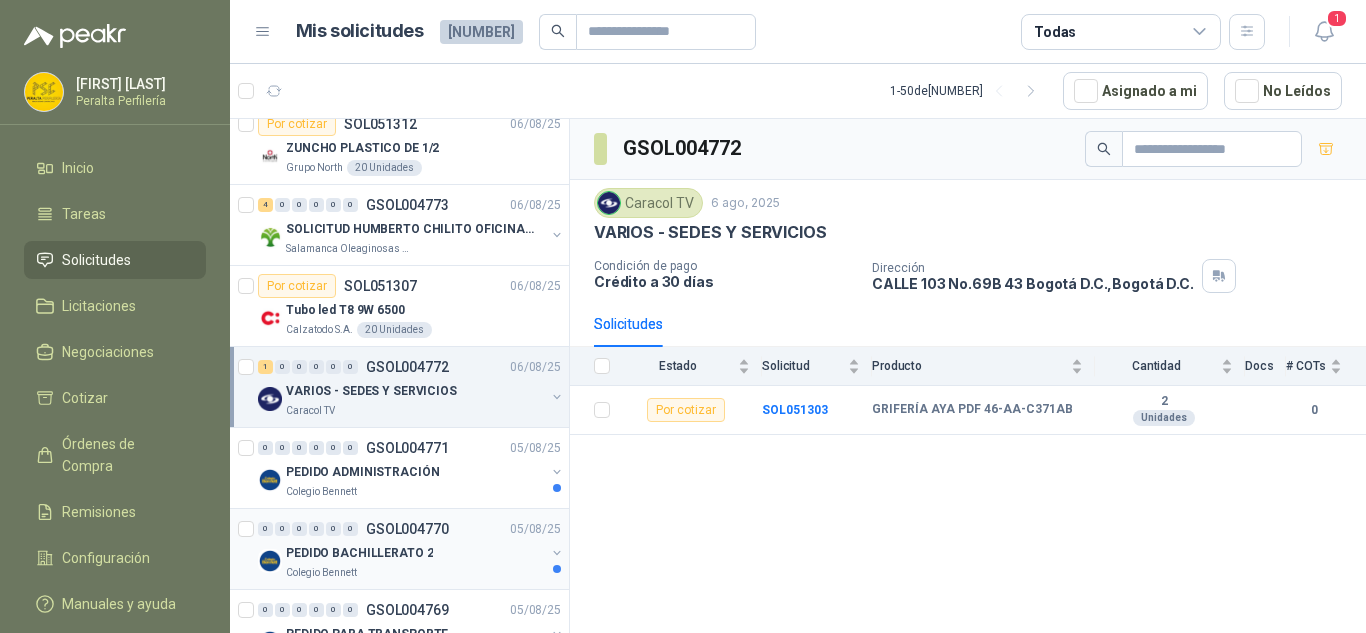 scroll, scrollTop: 1100, scrollLeft: 0, axis: vertical 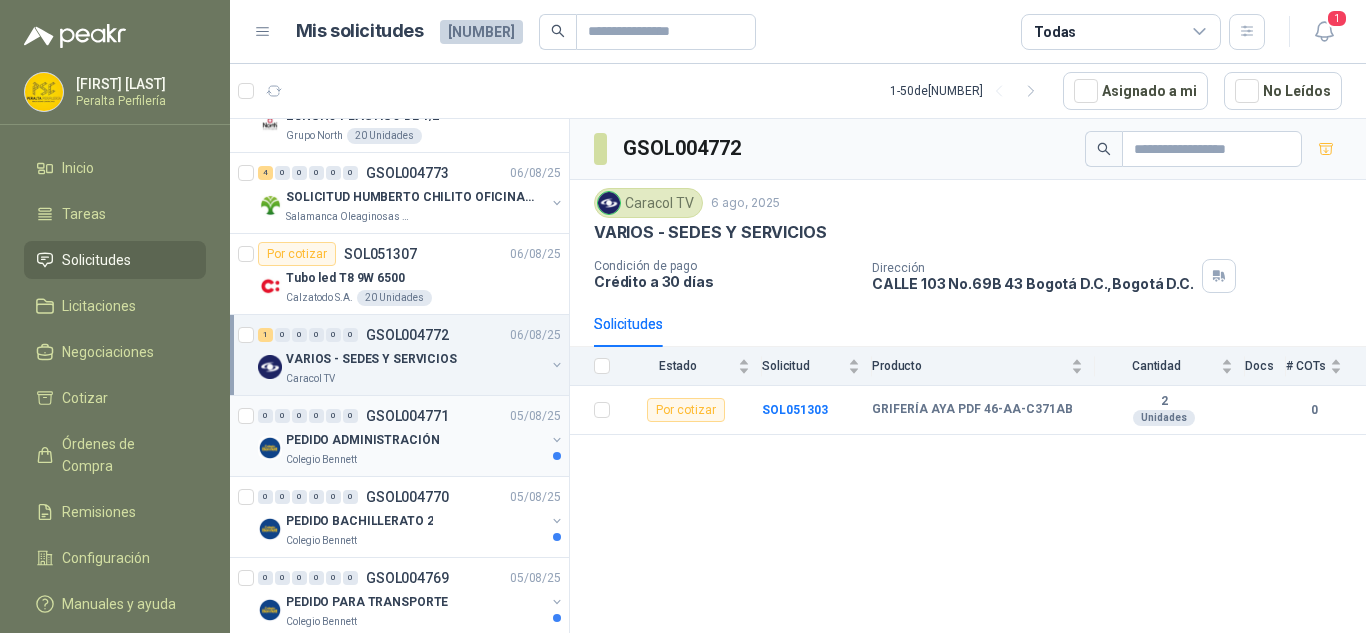 click on "PEDIDO ADMINISTRACIÓN" at bounding box center (362, 440) 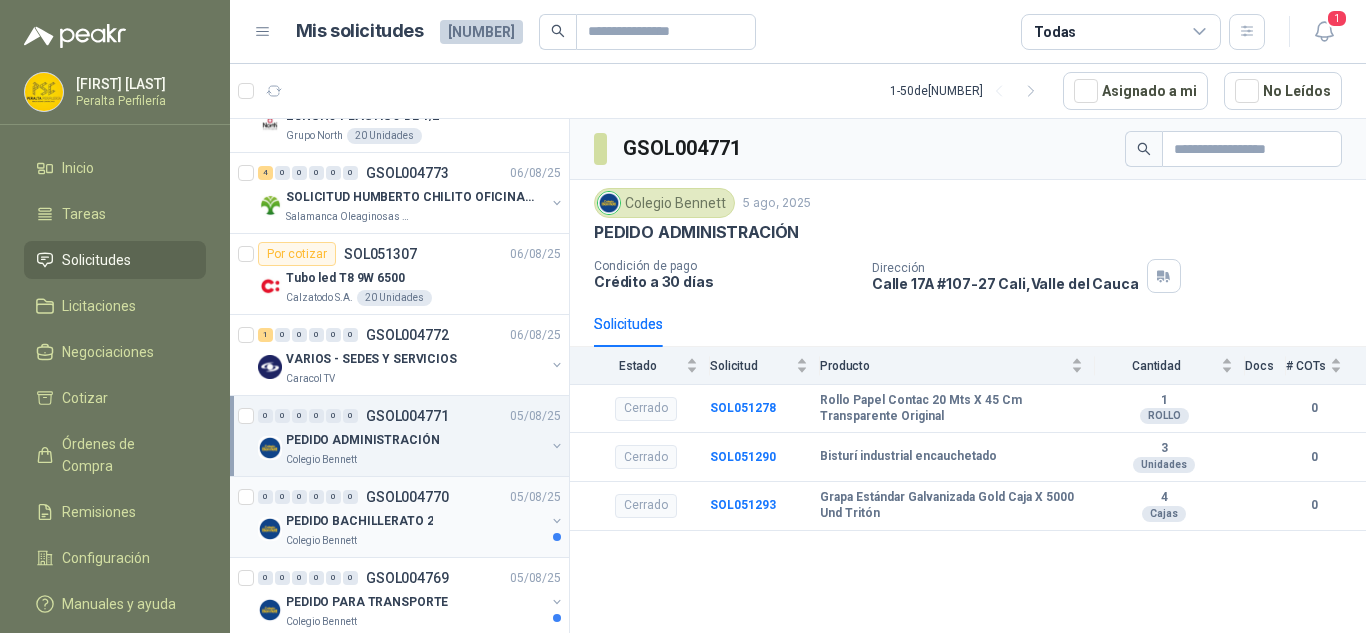 click on "PEDIDO BACHILLERATO 2" at bounding box center (415, 521) 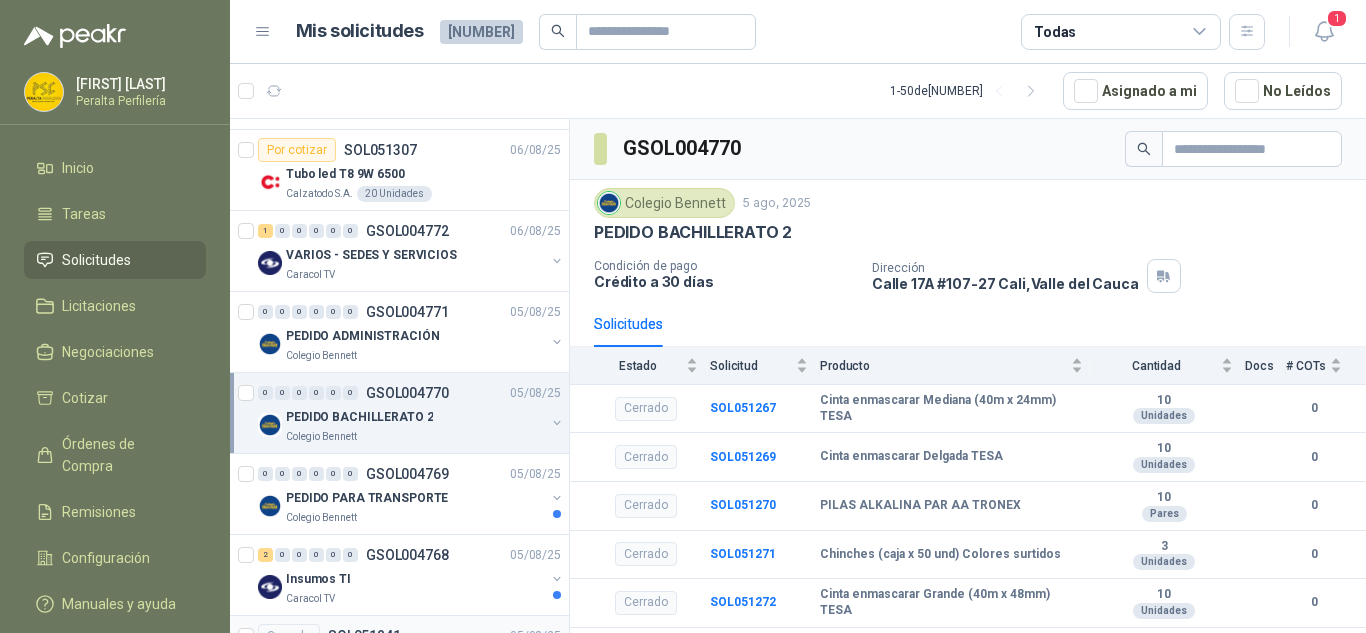 scroll, scrollTop: 1300, scrollLeft: 0, axis: vertical 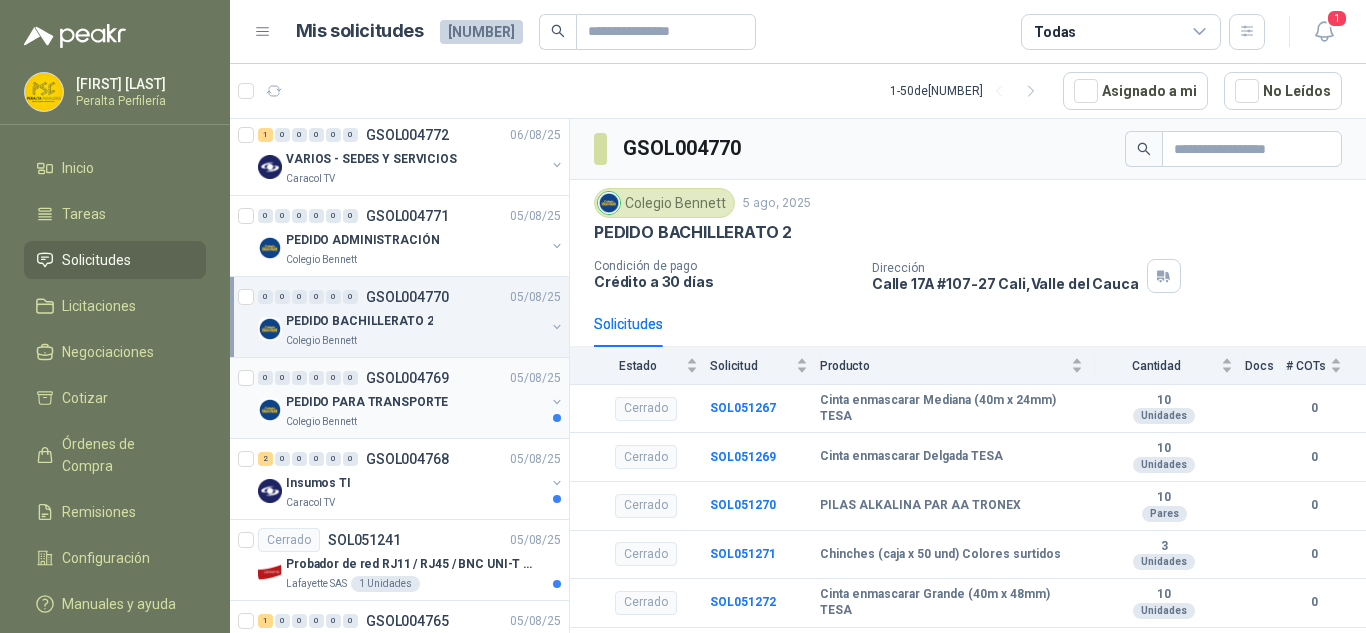 click on "GSOL004769" at bounding box center [407, 378] 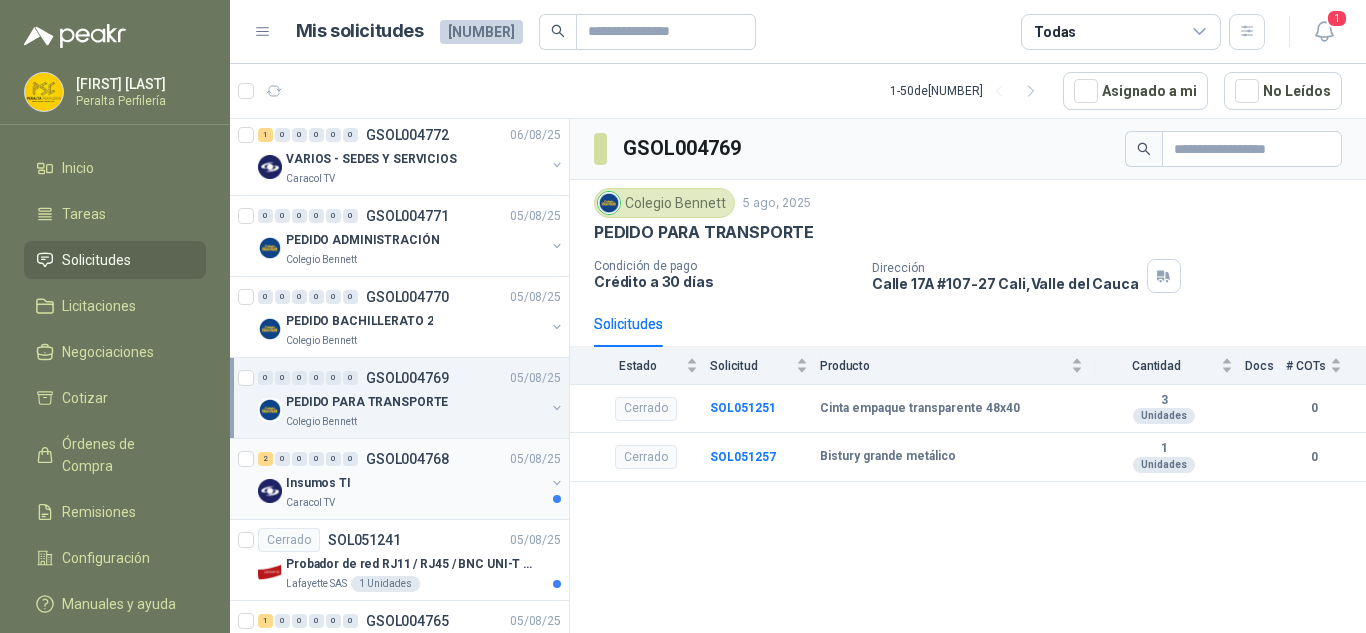 click on "GSOL004768" at bounding box center (407, 459) 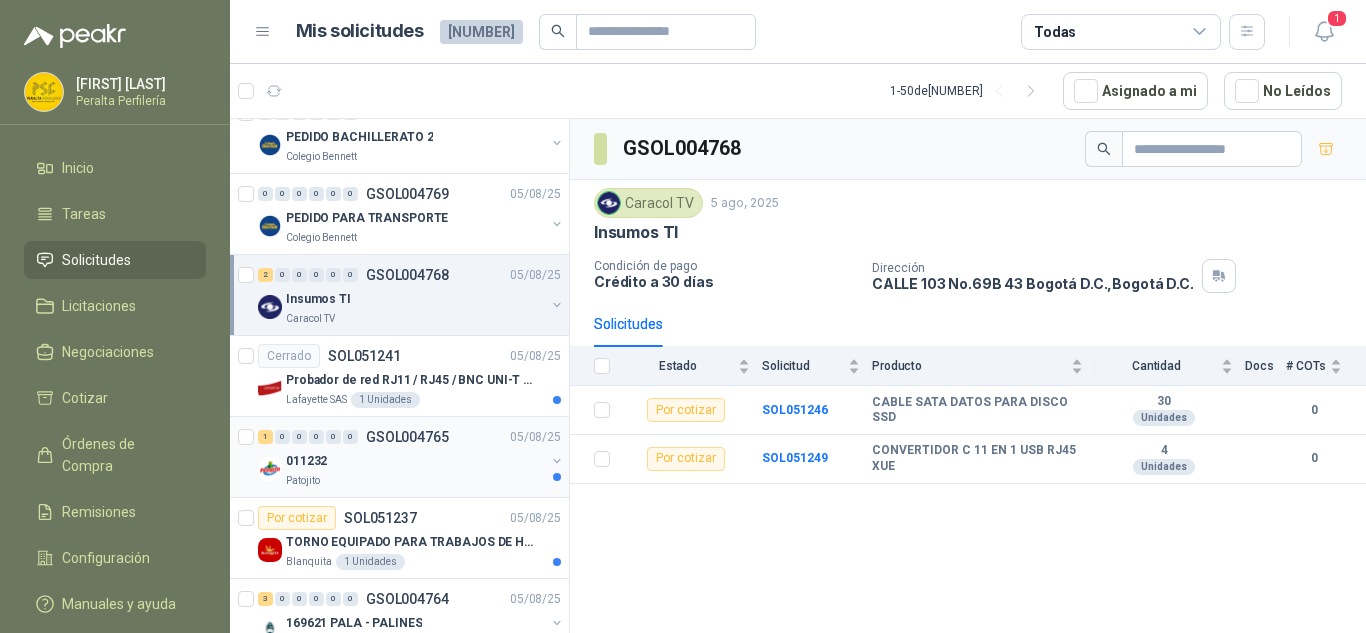 scroll, scrollTop: 1500, scrollLeft: 0, axis: vertical 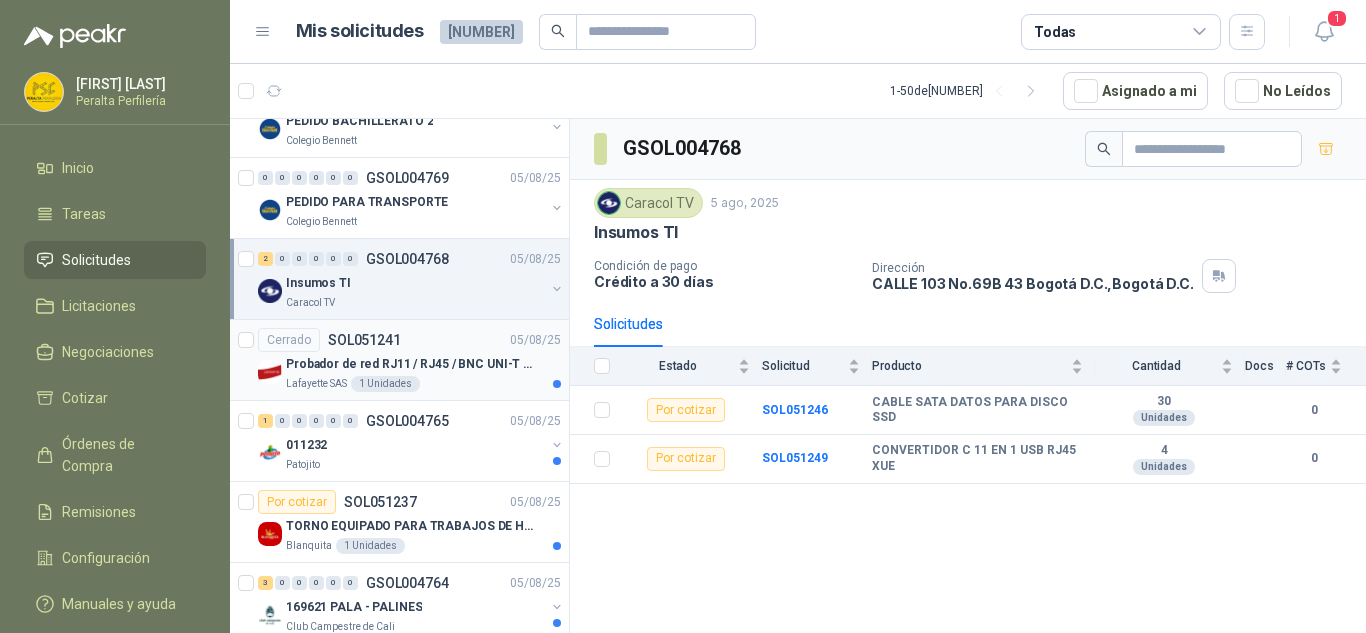 click on "Cerrado SOL051241 05/08/25" at bounding box center [409, 340] 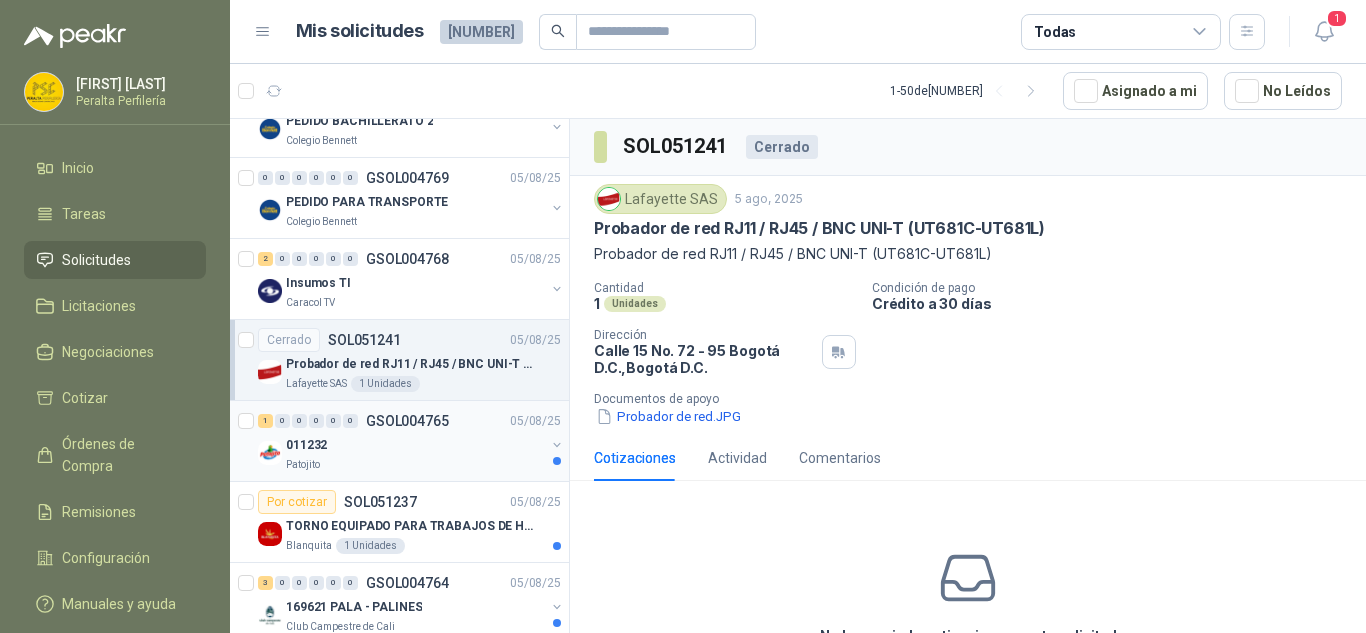 click on "011232" at bounding box center [415, 445] 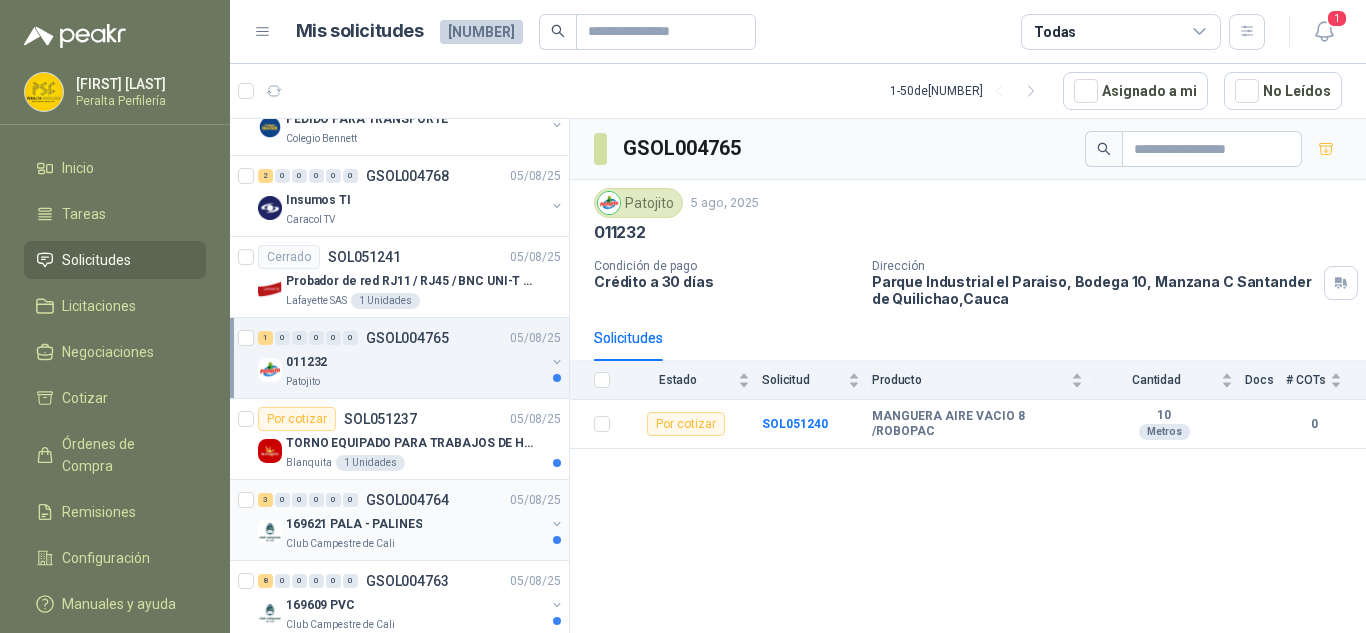 scroll, scrollTop: 1600, scrollLeft: 0, axis: vertical 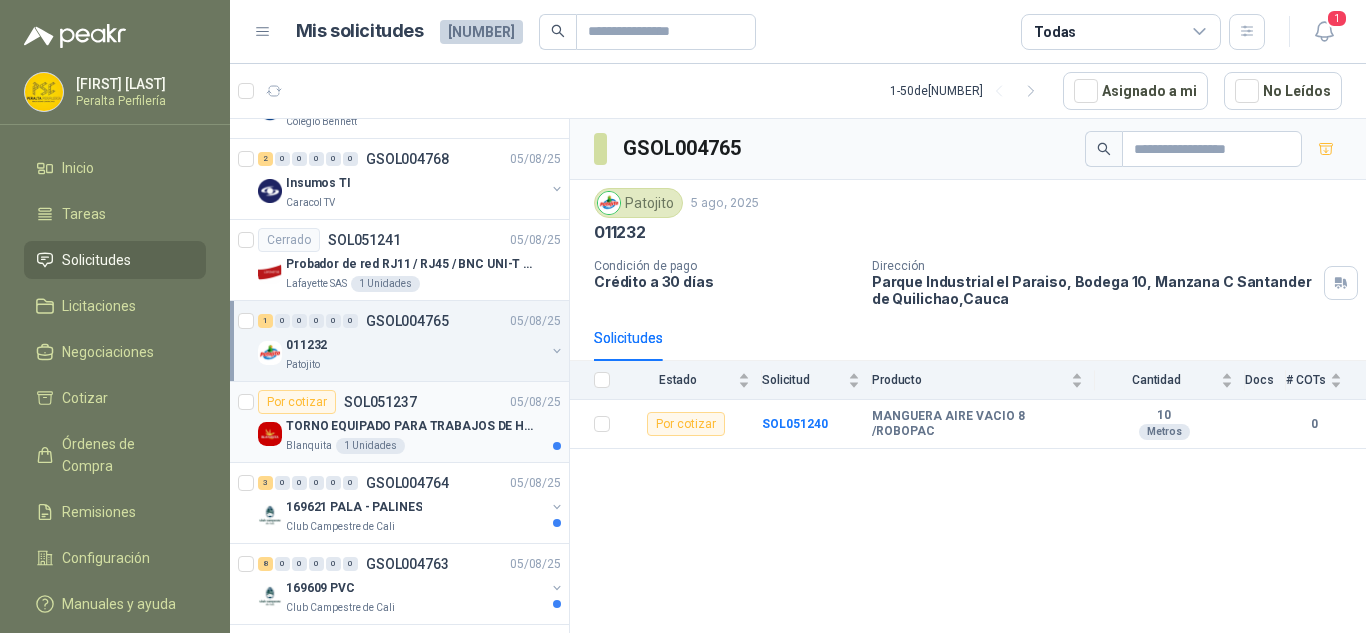 click on "TORNO EQUIPADO PARA TRABAJOS DE HASTA 1 METRO DE PRIMER O SEGUNDA MANO" at bounding box center (410, 426) 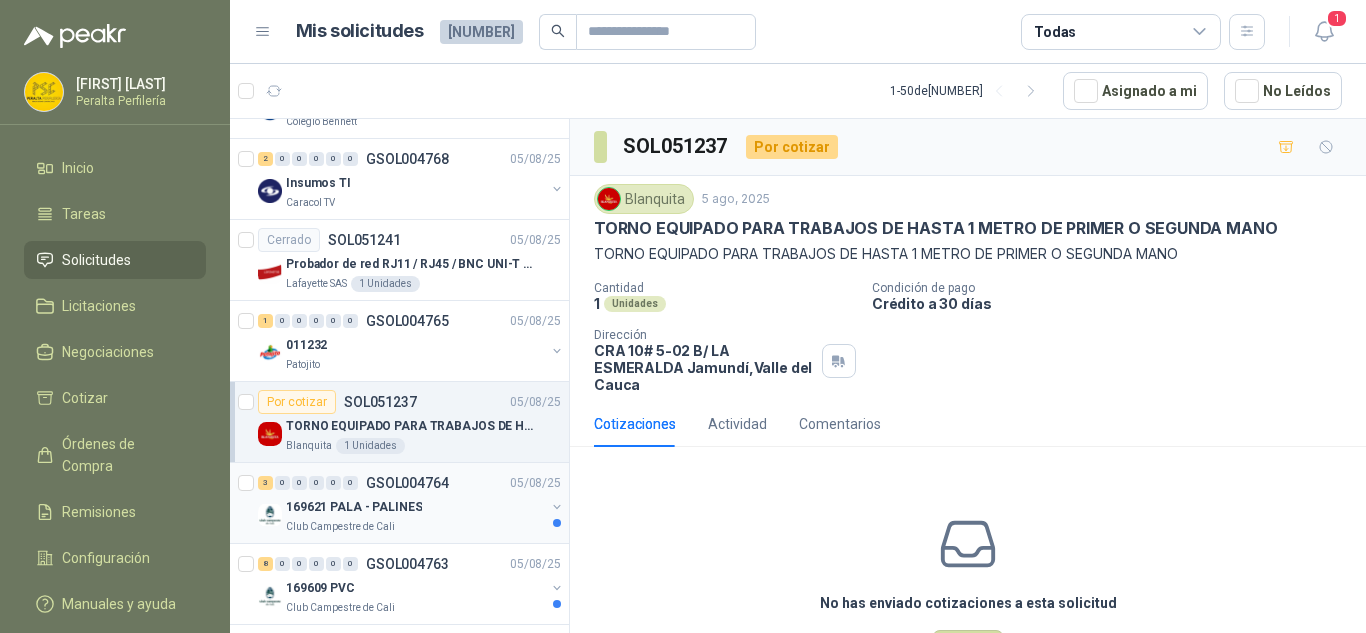 click on "[DATE]" at bounding box center [411, 483] 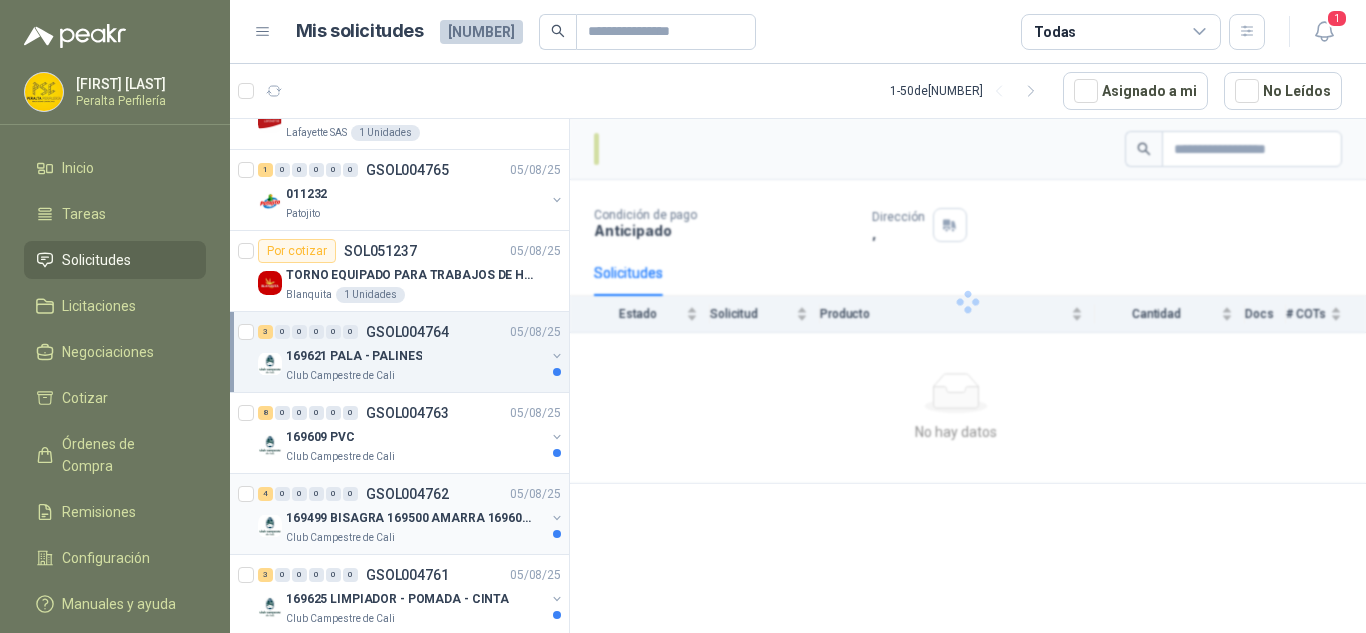 scroll, scrollTop: 1800, scrollLeft: 0, axis: vertical 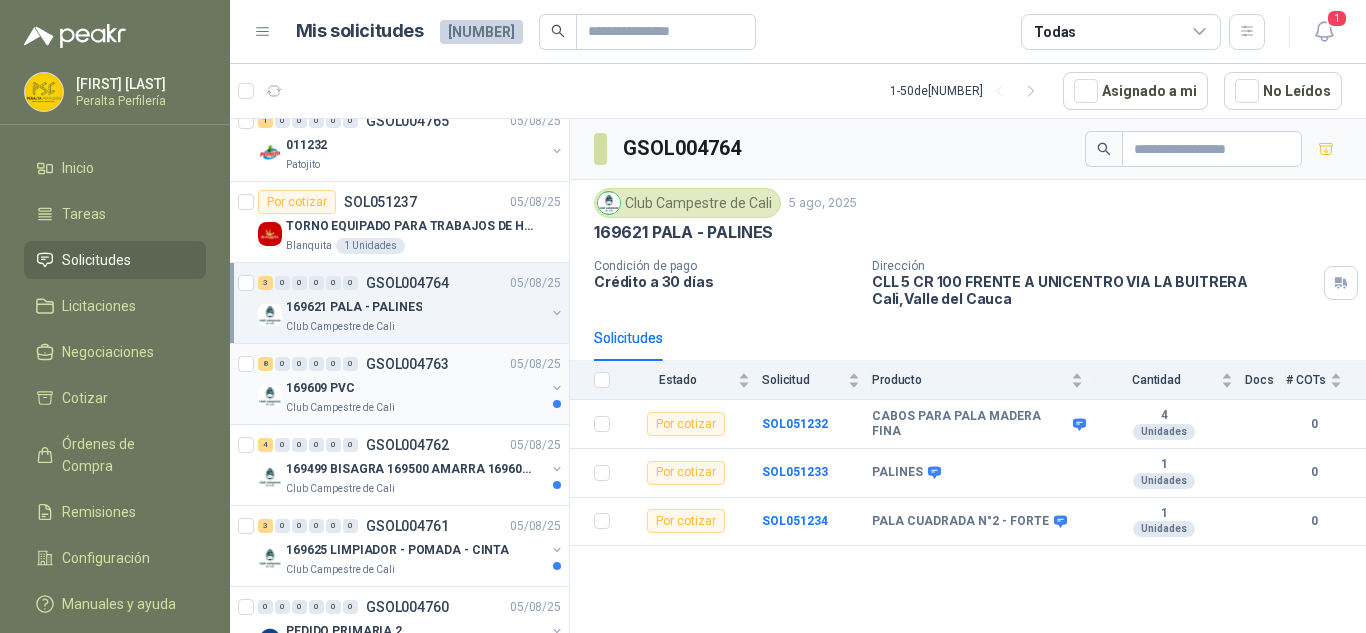 click on "8   0   0   0   0   0   GSOL004763 05/08/25" at bounding box center (411, 364) 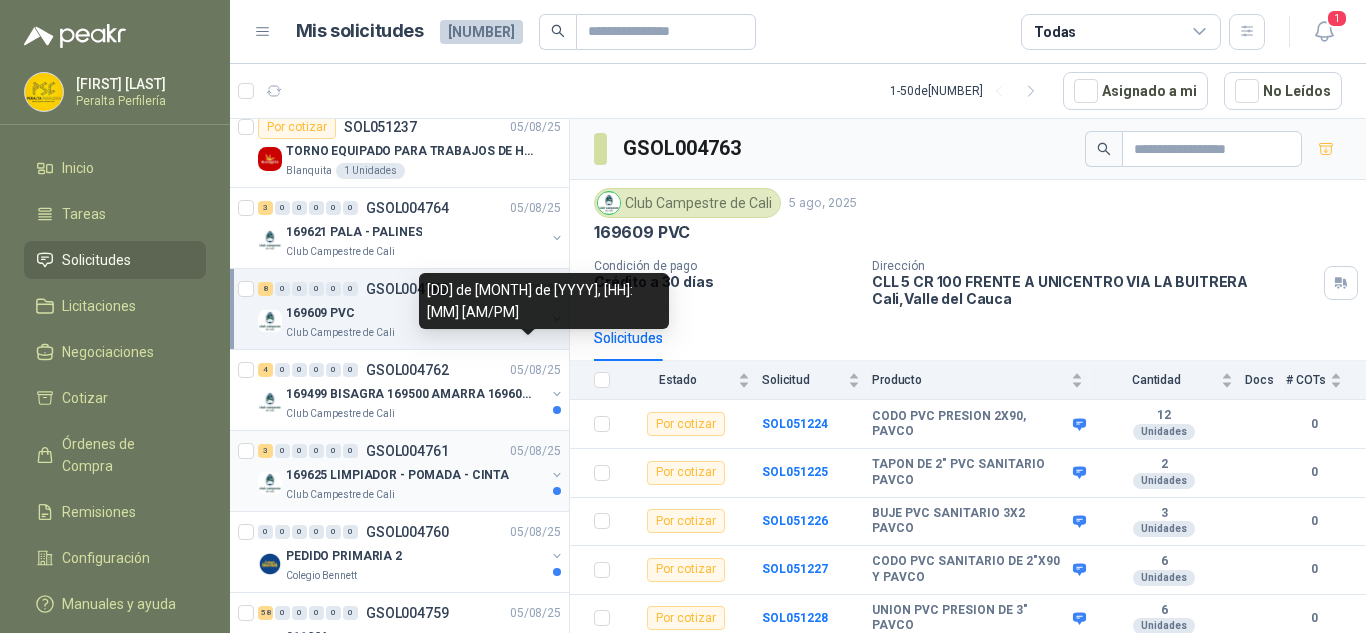 scroll, scrollTop: 1900, scrollLeft: 0, axis: vertical 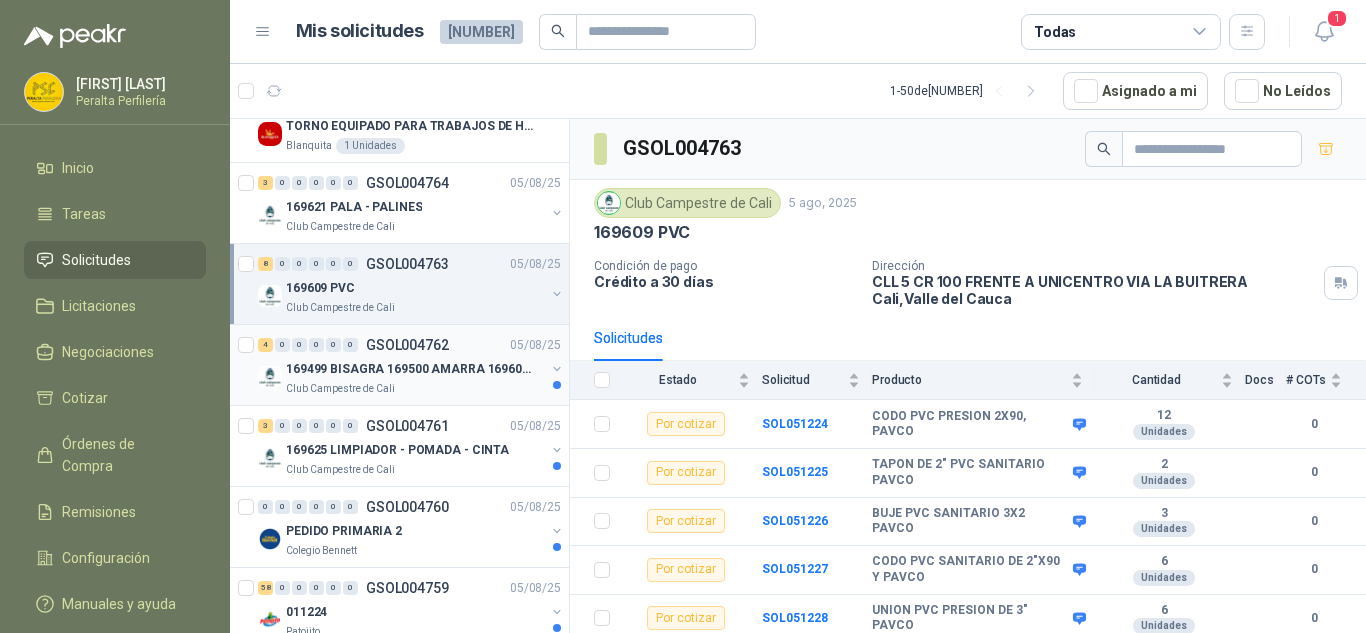 click on "169499 BISAGRA 169500 AMARRA 169601 BUJ 169617 CER" at bounding box center (410, 369) 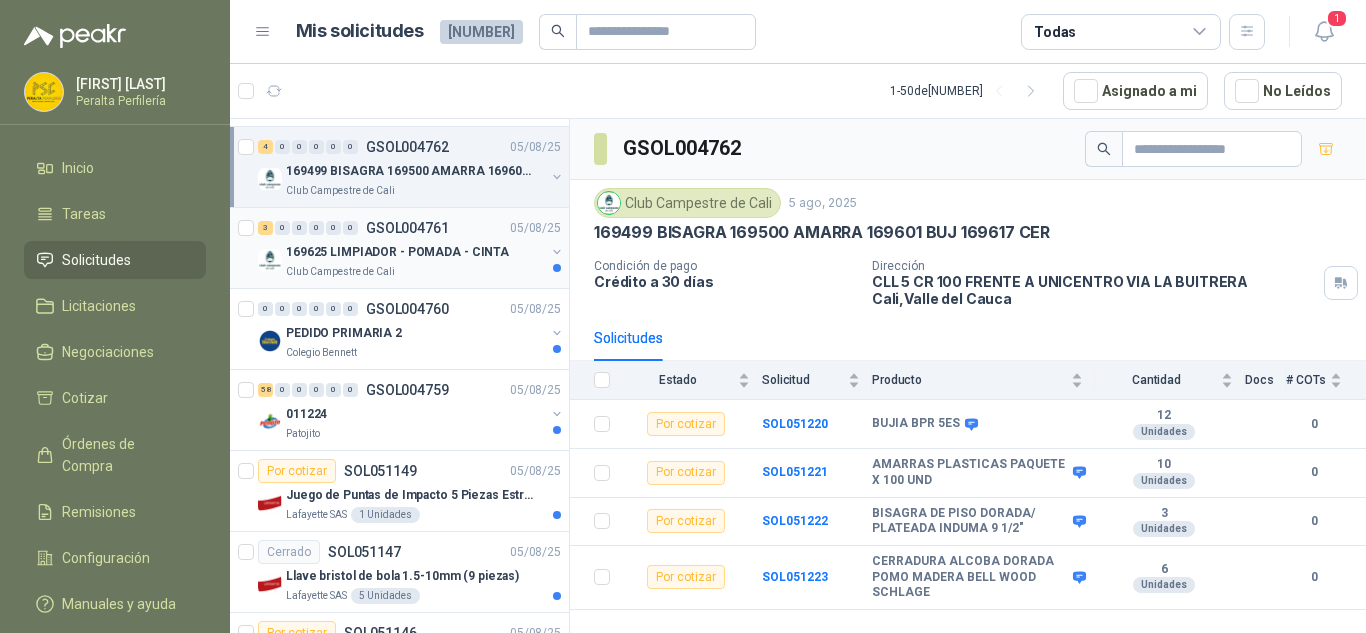 scroll, scrollTop: 2100, scrollLeft: 0, axis: vertical 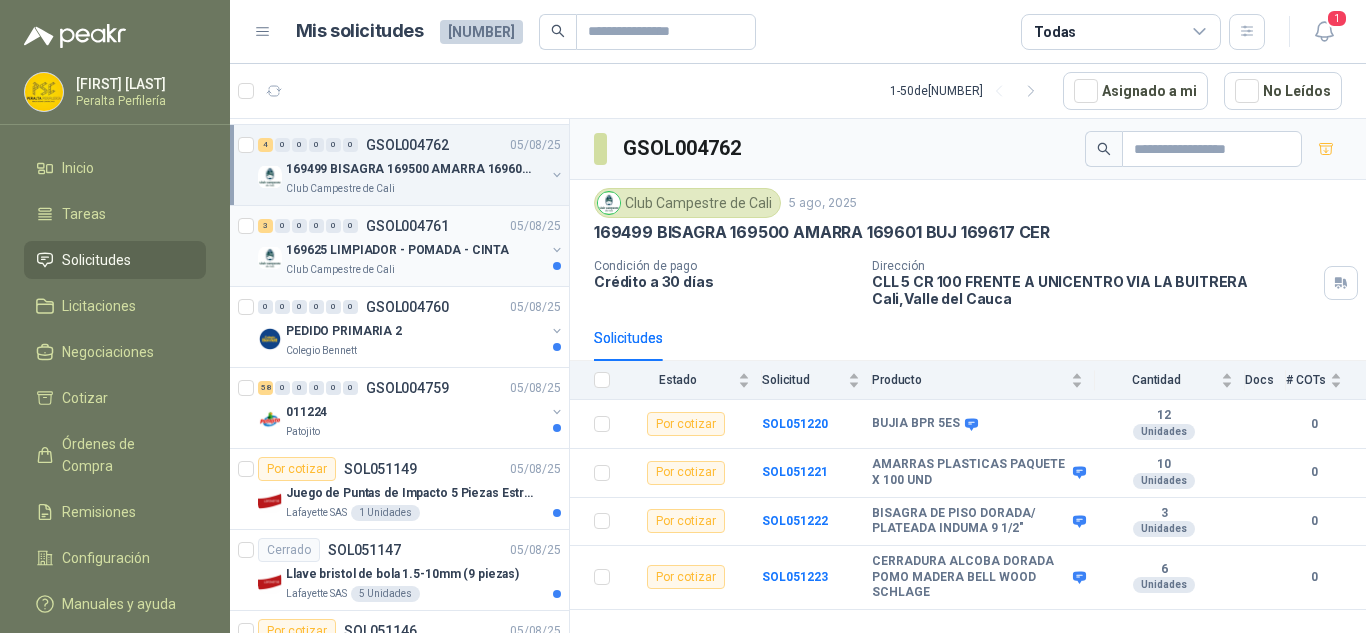 click on "169625 LIMPIADOR - POMADA - CINTA" at bounding box center [397, 250] 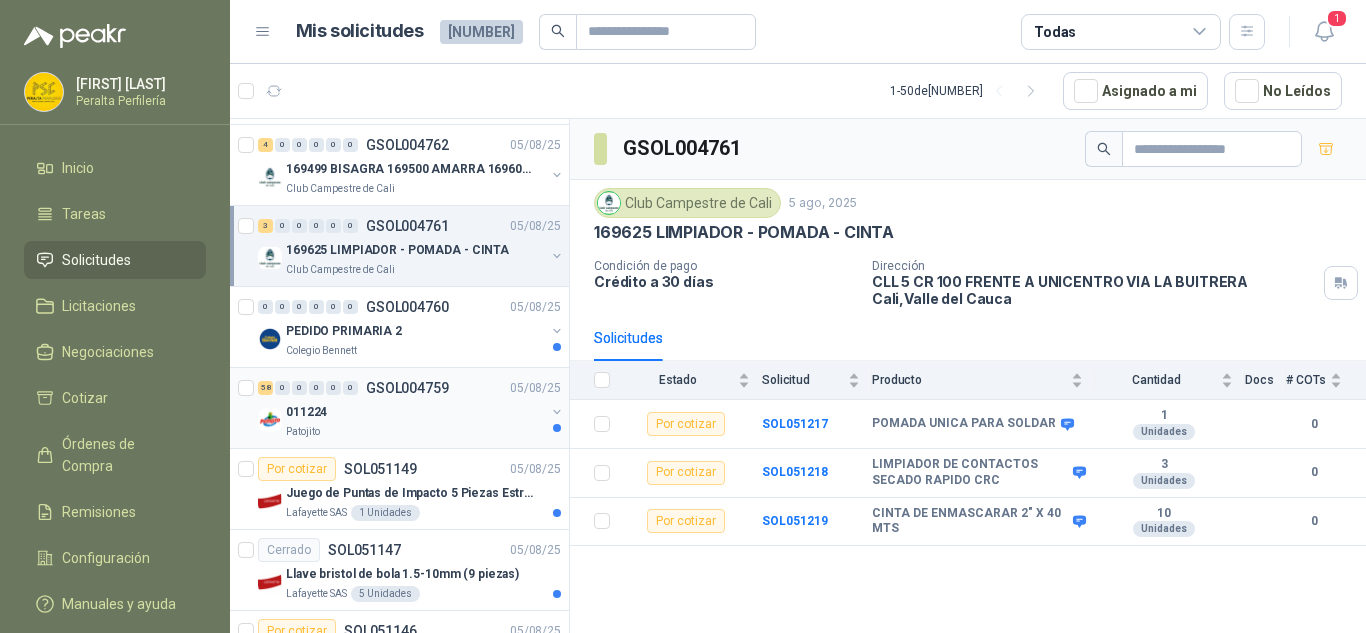 click on "[DATE]" at bounding box center [411, 388] 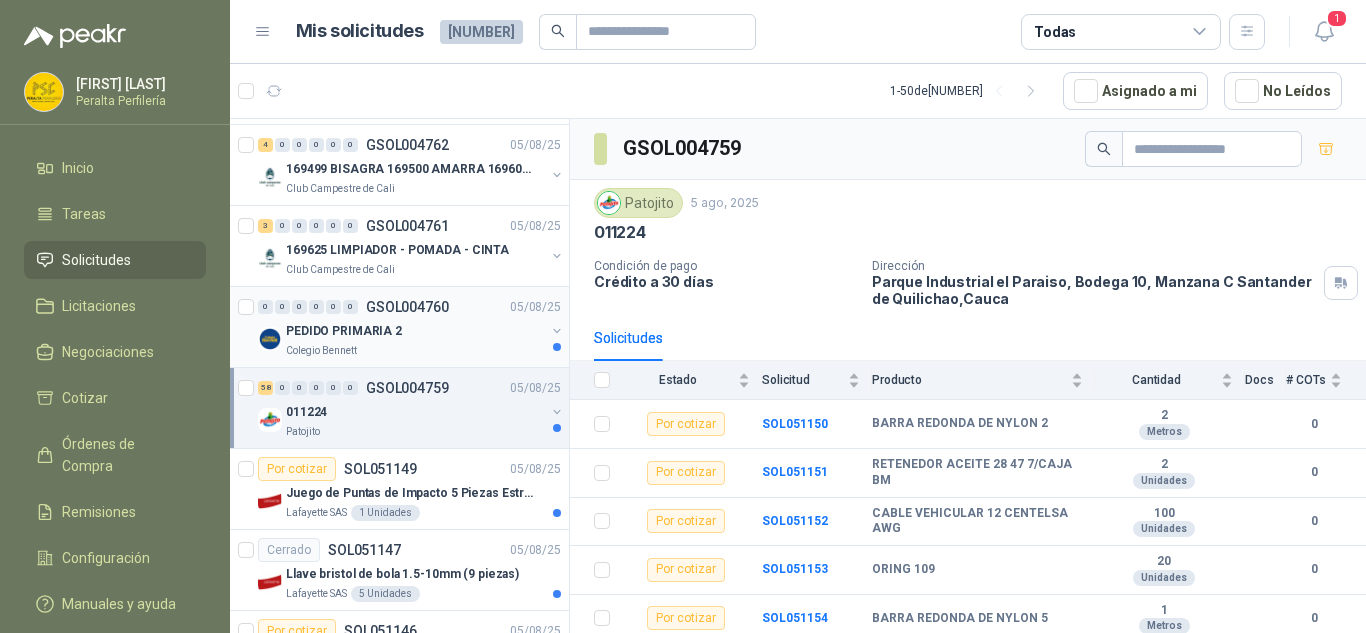 click on "PEDIDO PRIMARIA 2" at bounding box center [415, 331] 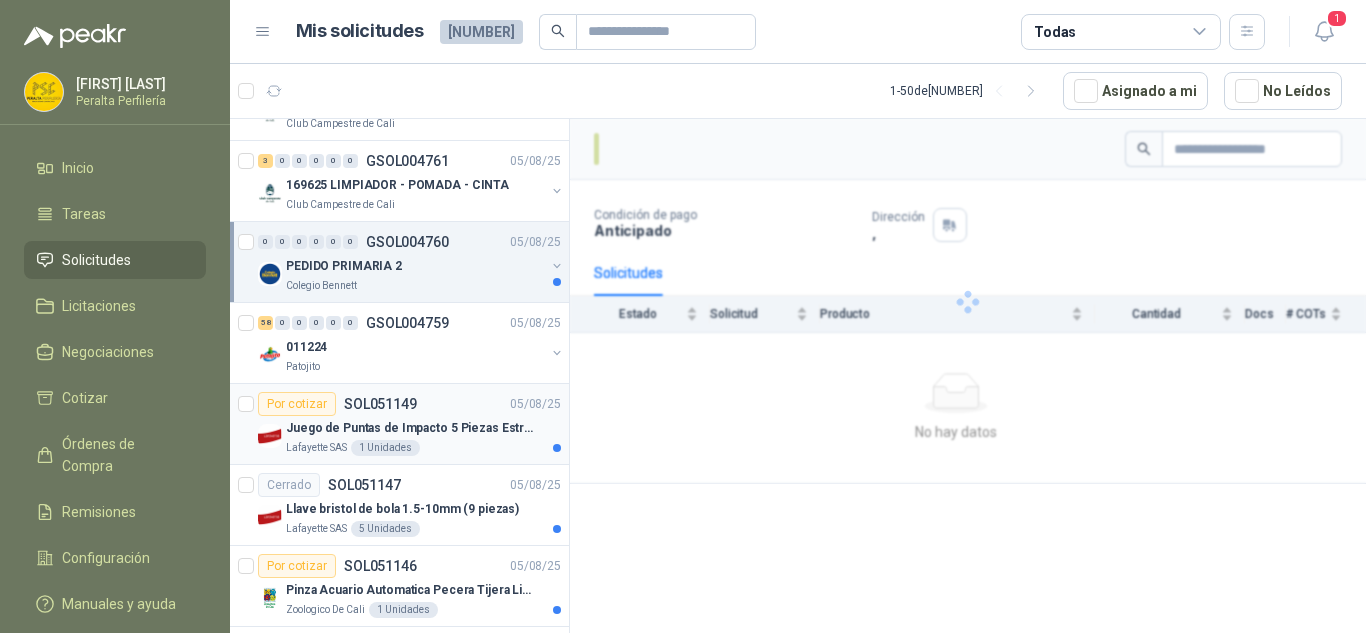 scroll, scrollTop: 2200, scrollLeft: 0, axis: vertical 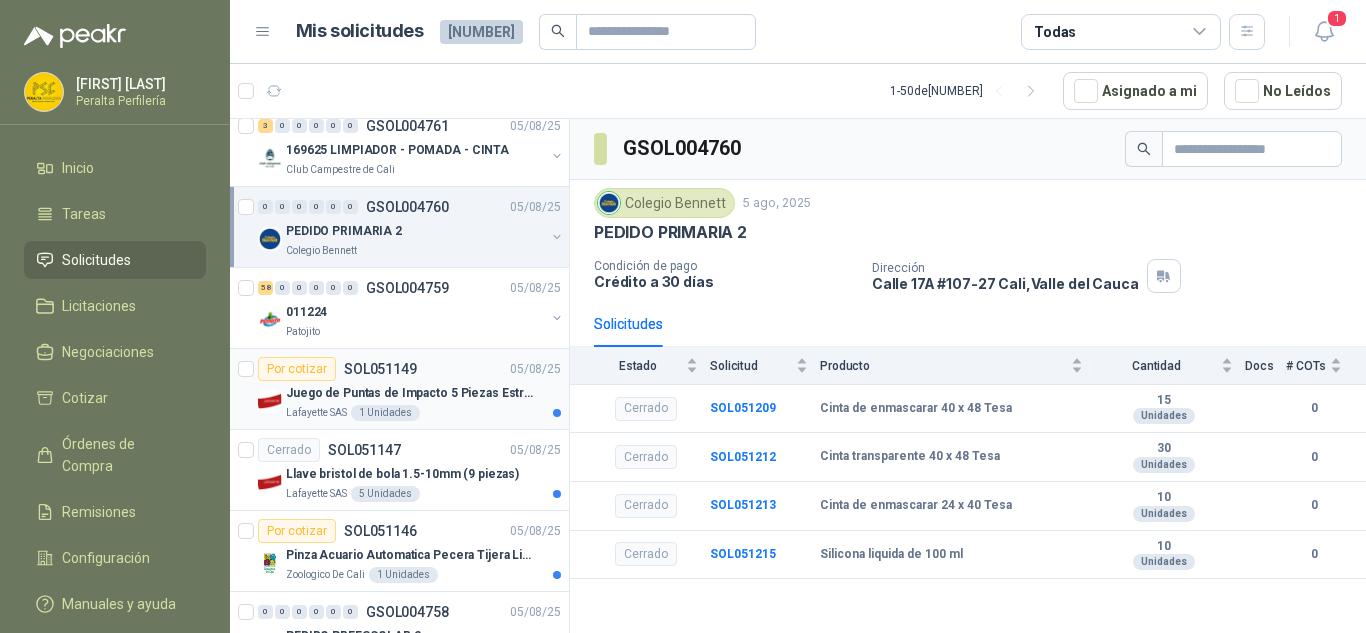 click on "Juego de Puntas de Impacto 5 Piezas Estrella PH2 de 2'' Zanco 1/4'' Truper" at bounding box center [423, 393] 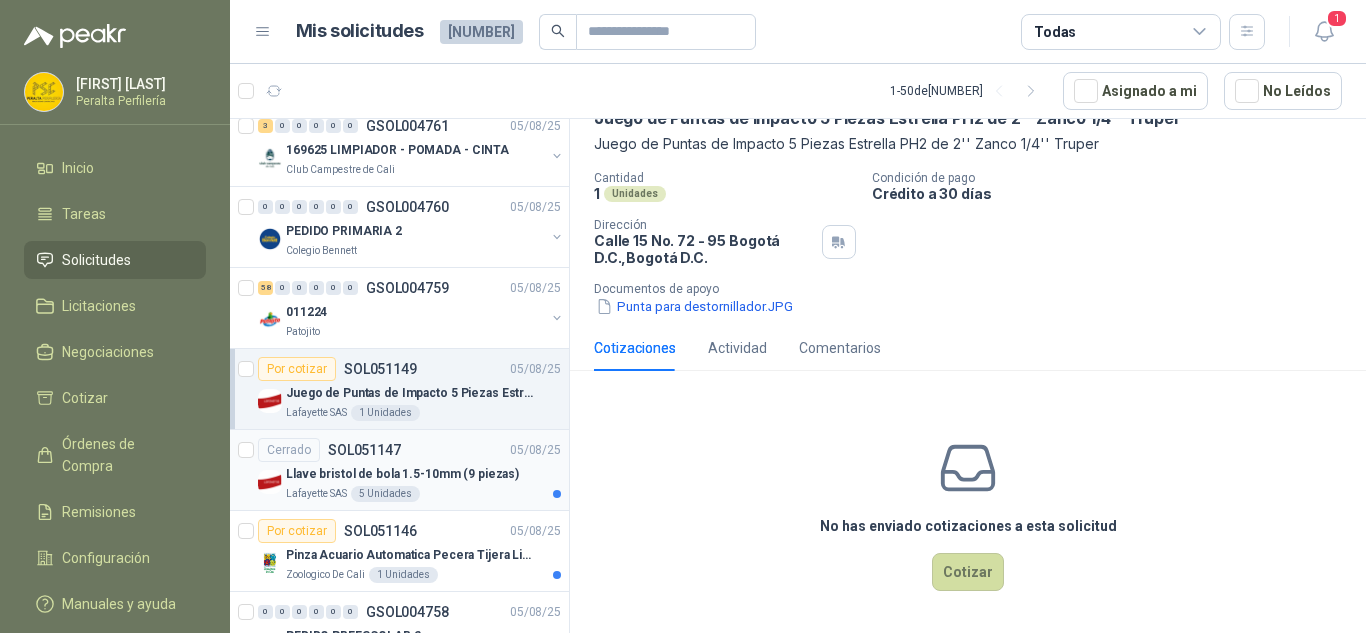 scroll, scrollTop: 112, scrollLeft: 0, axis: vertical 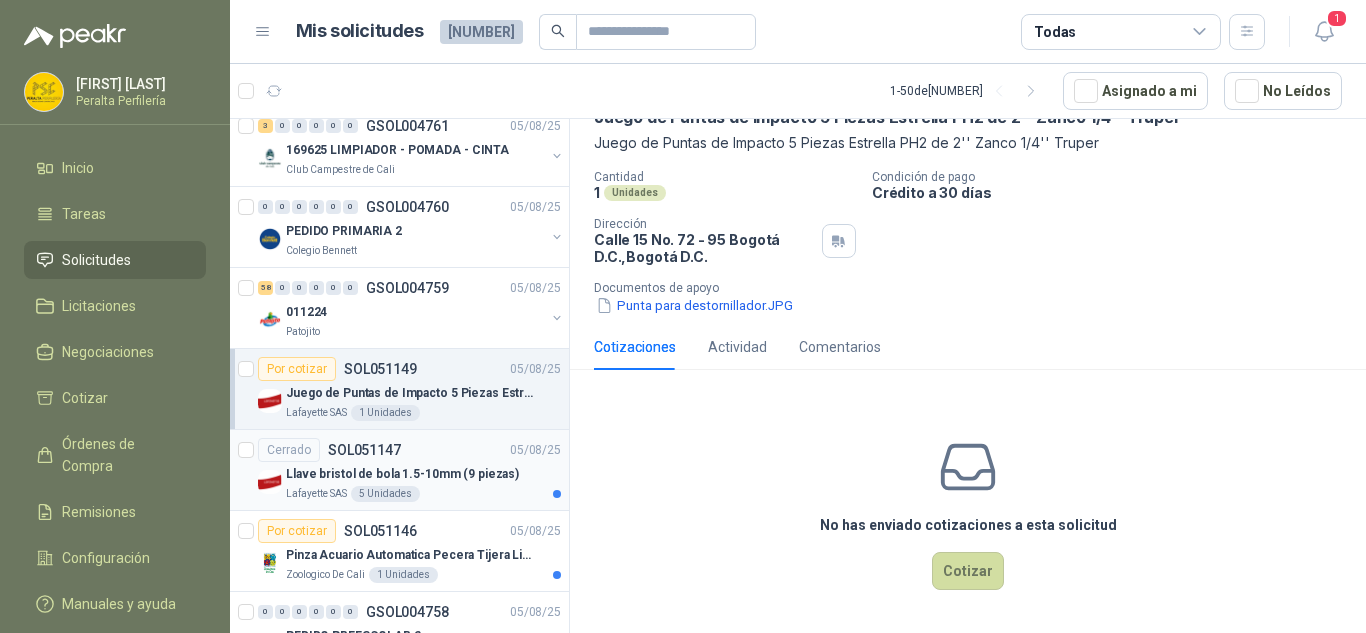 click on "Cerrado SOL051147 05/08/25" at bounding box center [409, 450] 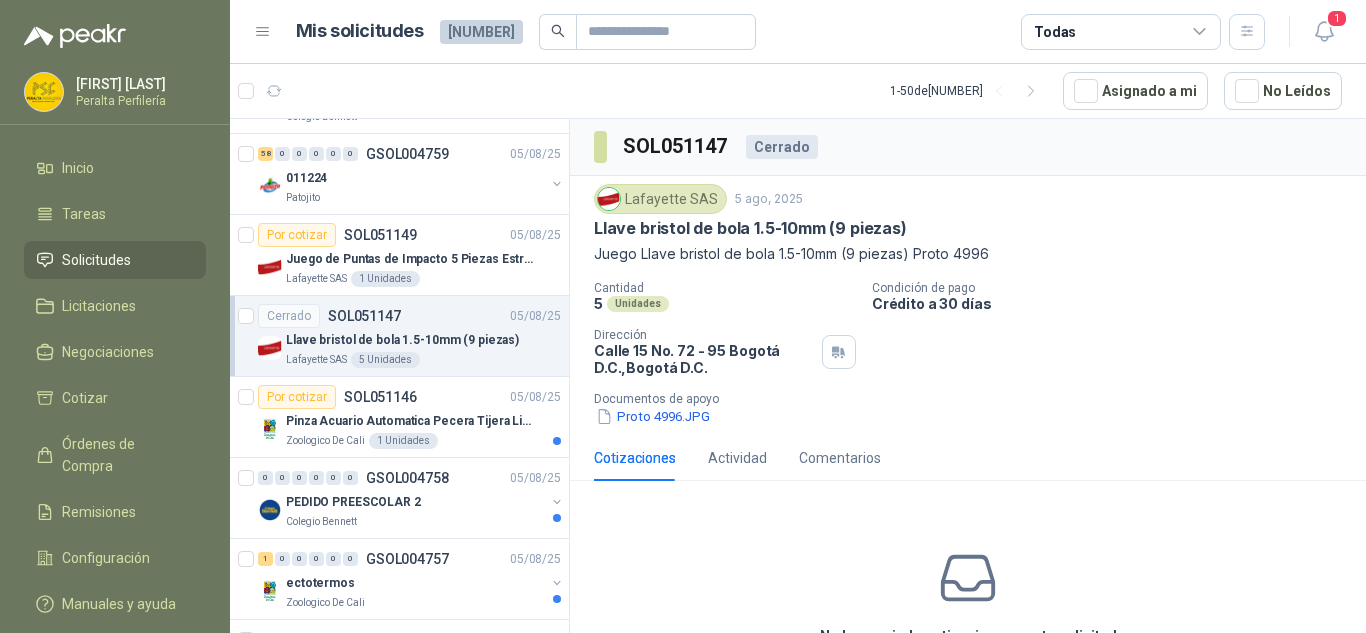 scroll, scrollTop: 2400, scrollLeft: 0, axis: vertical 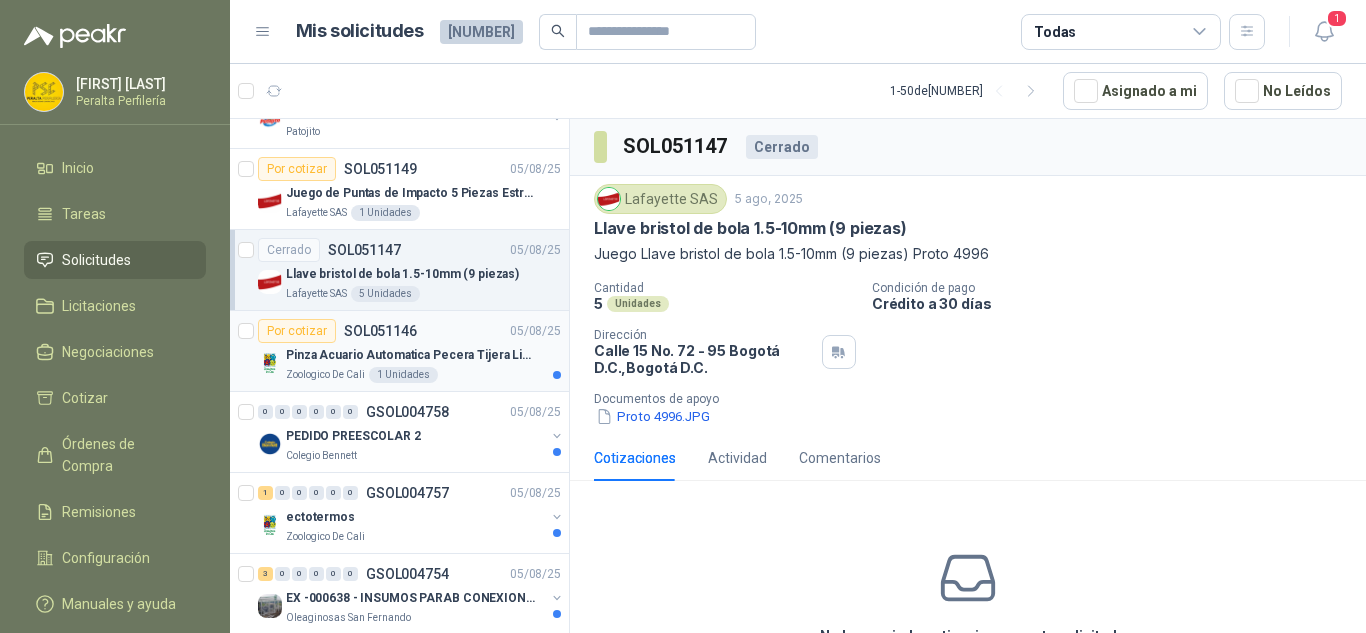 click on "Pinza Acuario Automatica Pecera Tijera Limpiador Alicate" at bounding box center (423, 355) 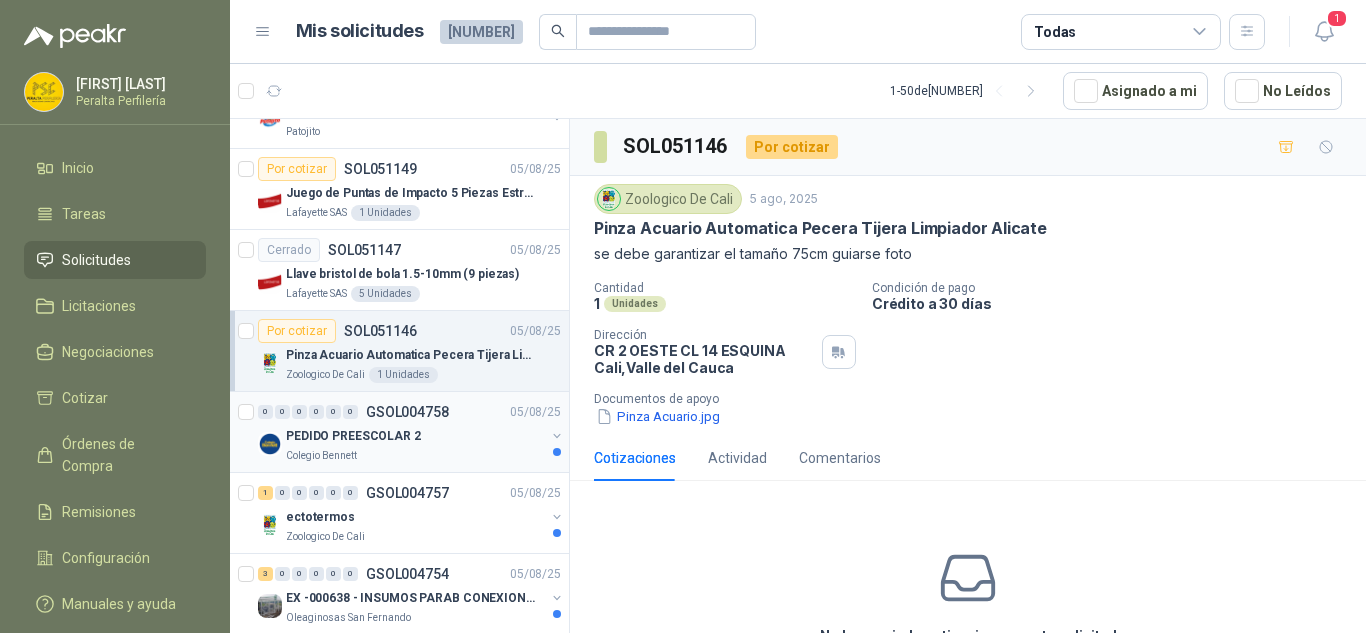 click on "PEDIDO PREESCOLAR 2" at bounding box center (415, 436) 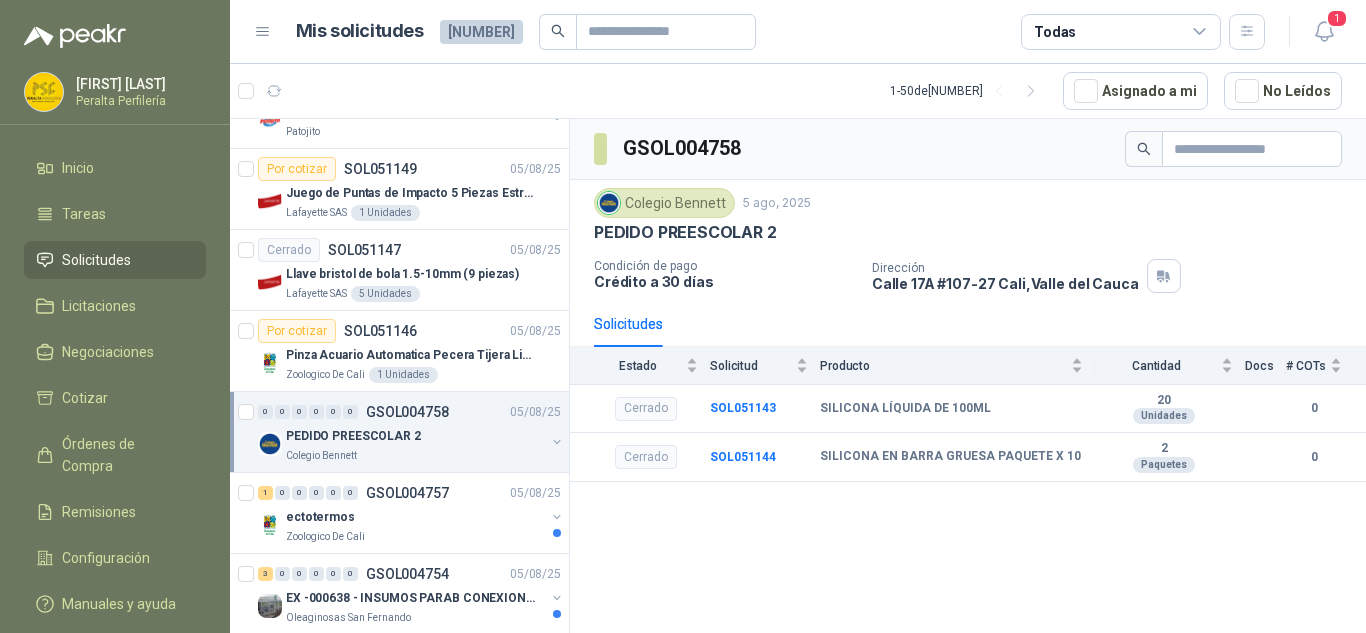 scroll, scrollTop: 2700, scrollLeft: 0, axis: vertical 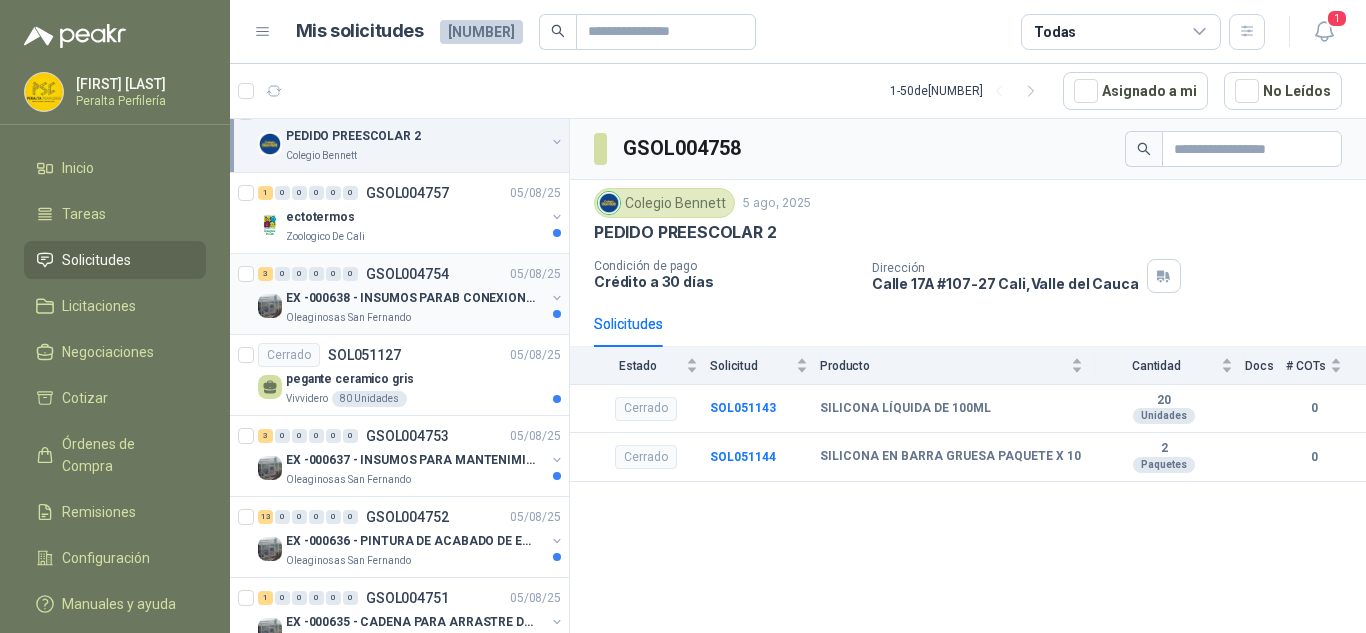 click on "EX -000638 - INSUMOS PARAB CONEXION DE TUBERIA Y A" at bounding box center [410, 298] 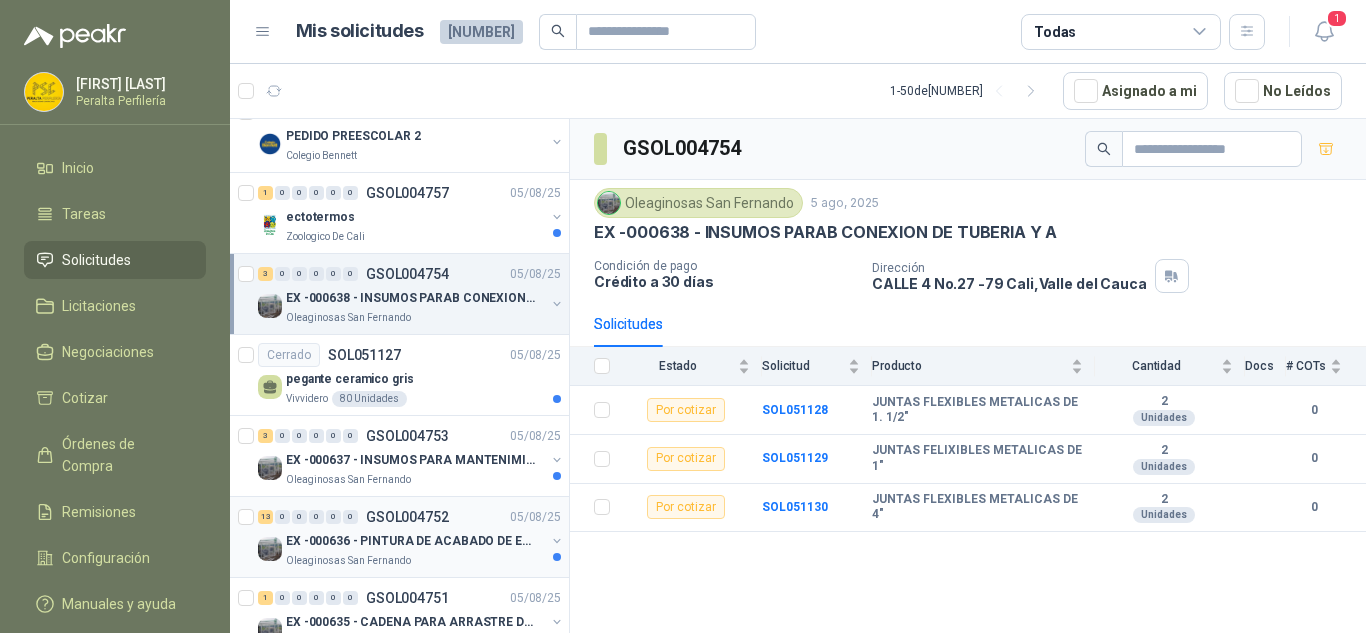 scroll, scrollTop: 2800, scrollLeft: 0, axis: vertical 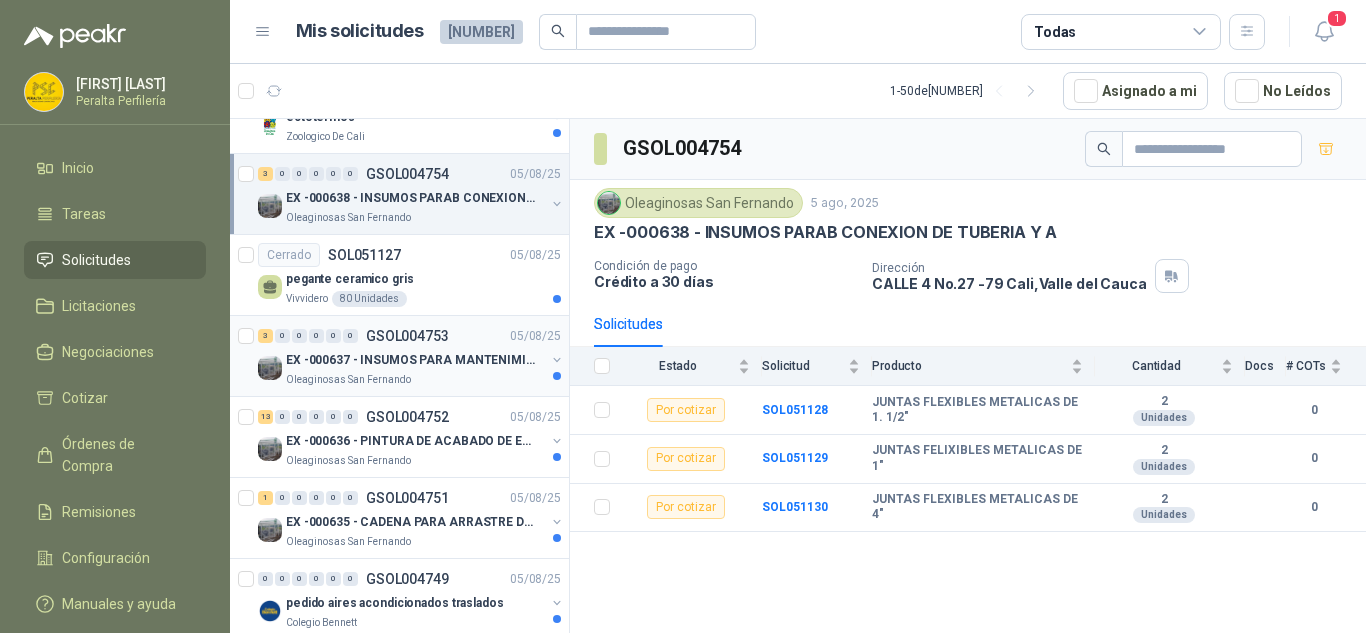 click on "3   0   0   0   0   0   GSOL004753 05/08/25" at bounding box center [411, 336] 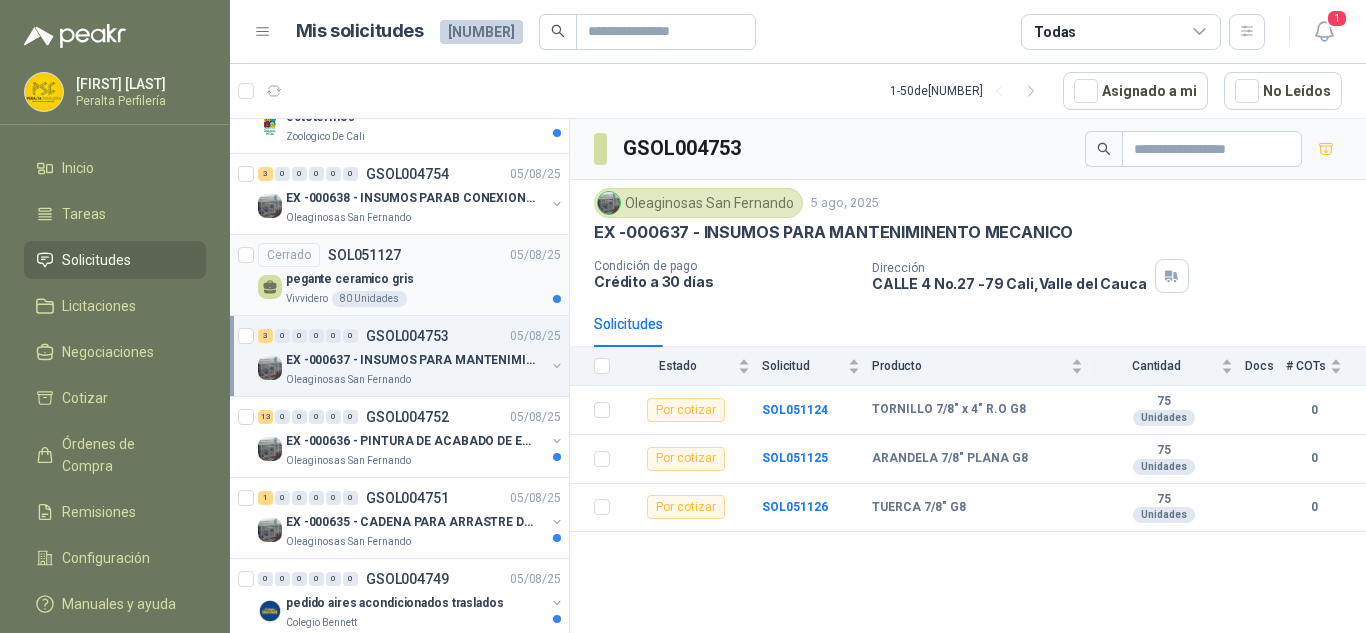 click on "pegante  ceramico gris" at bounding box center (423, 279) 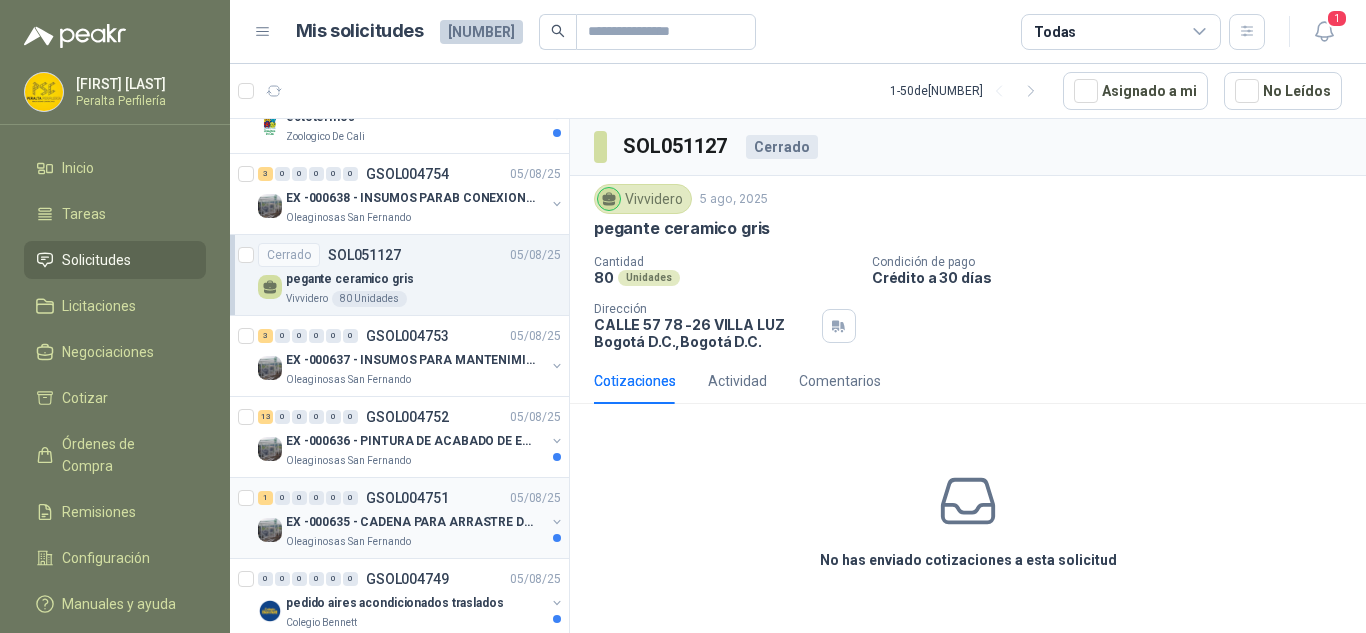click on "1   0   0   0   0   0   GSOL004751 05/08/25" at bounding box center [411, 498] 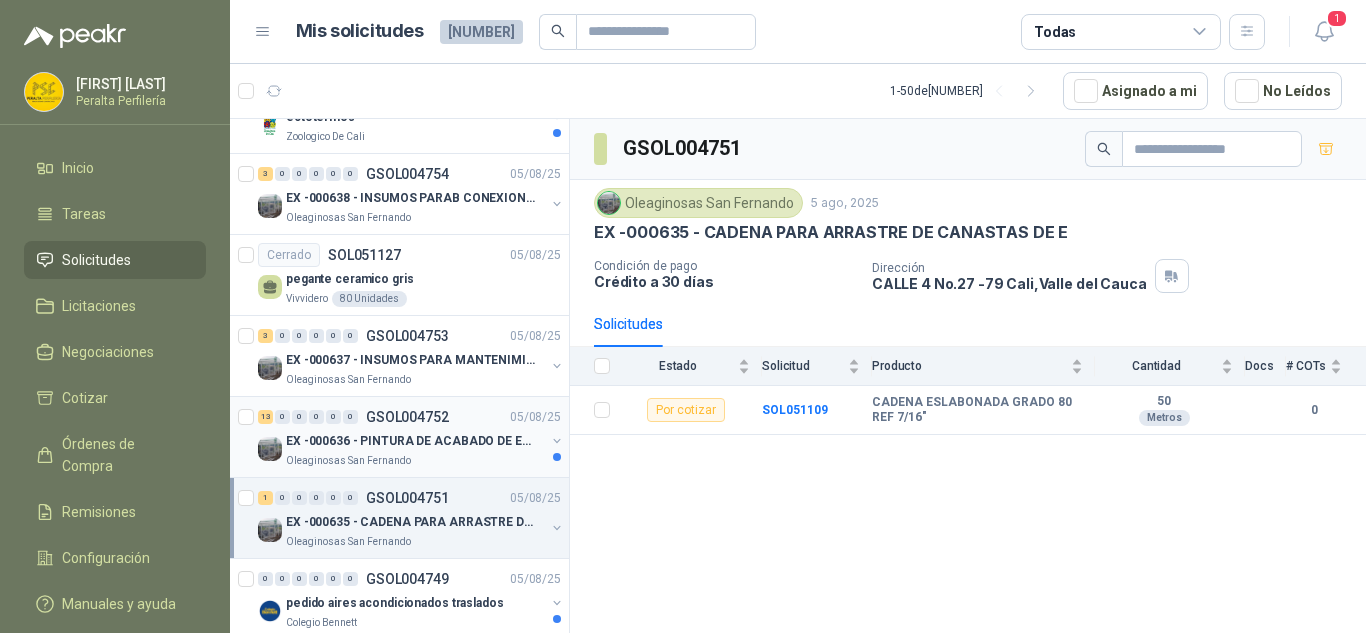 click on "GSOL004752" at bounding box center [407, 417] 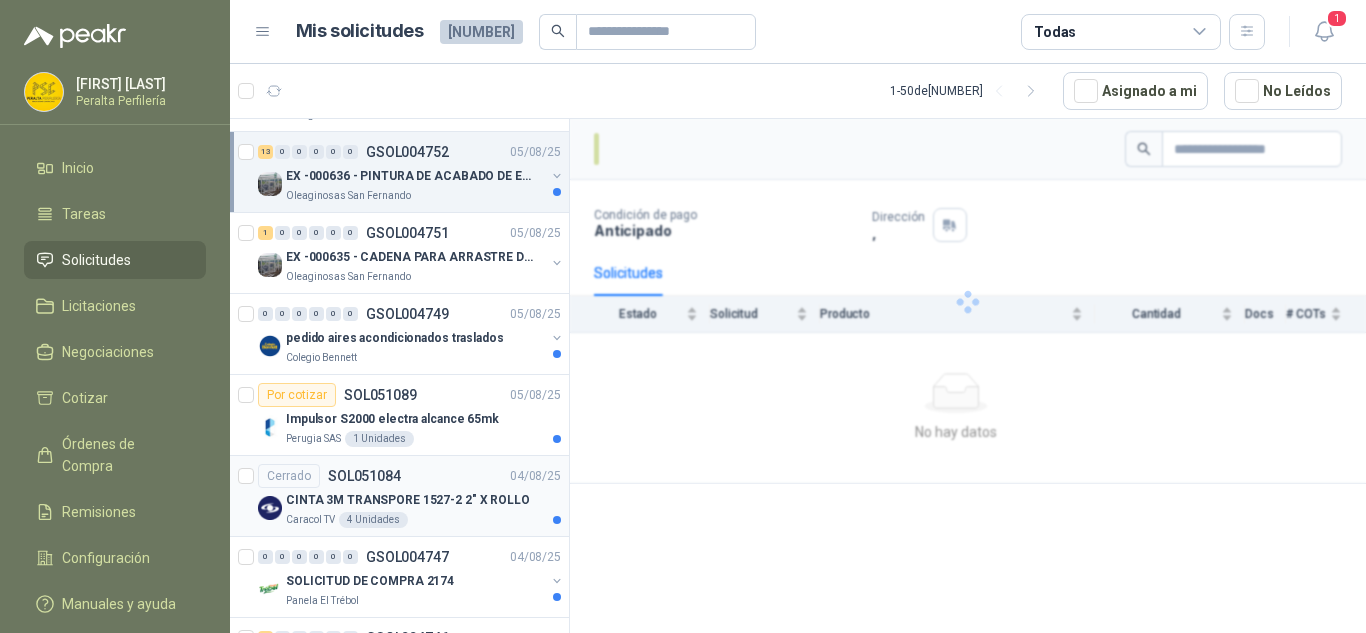 scroll, scrollTop: 3100, scrollLeft: 0, axis: vertical 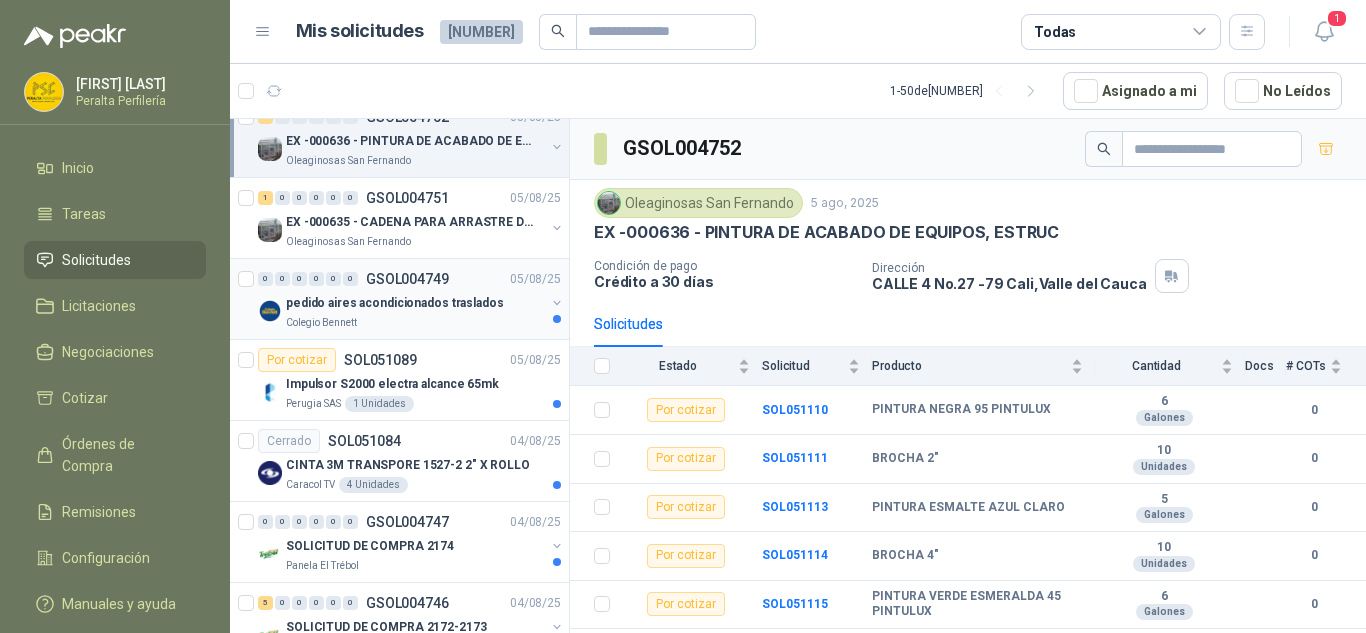 click on "pedido aires acondicionados traslados" at bounding box center (395, 303) 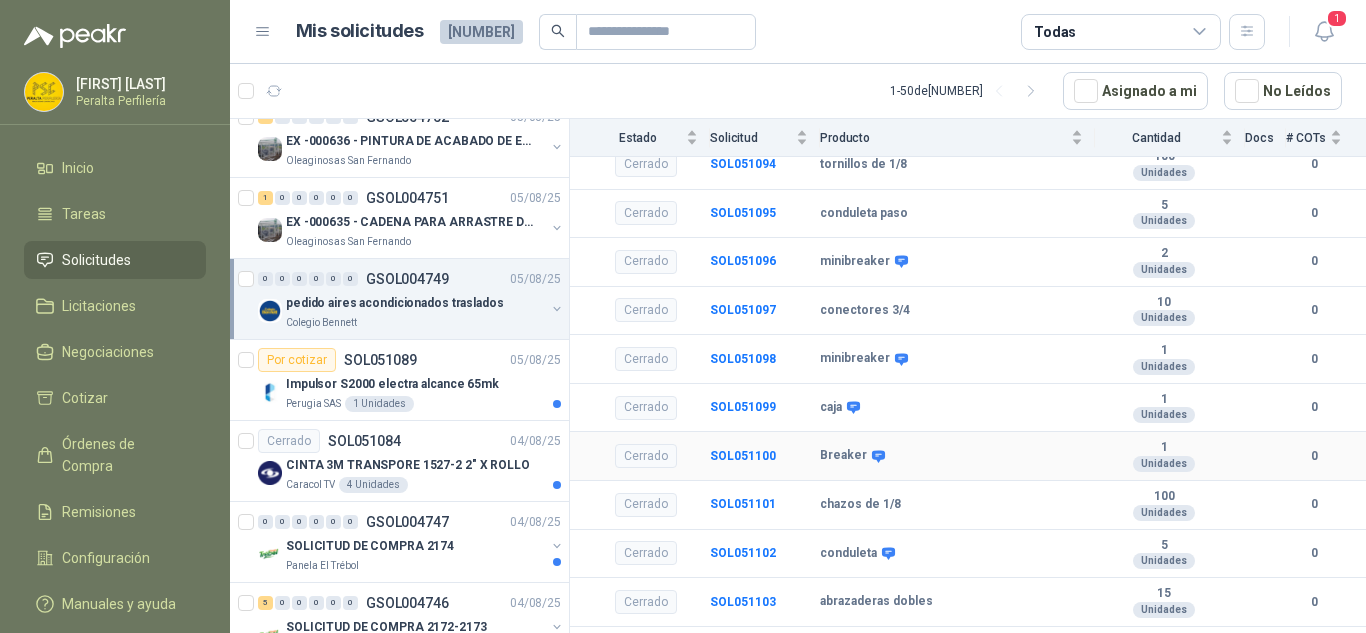 scroll, scrollTop: 474, scrollLeft: 0, axis: vertical 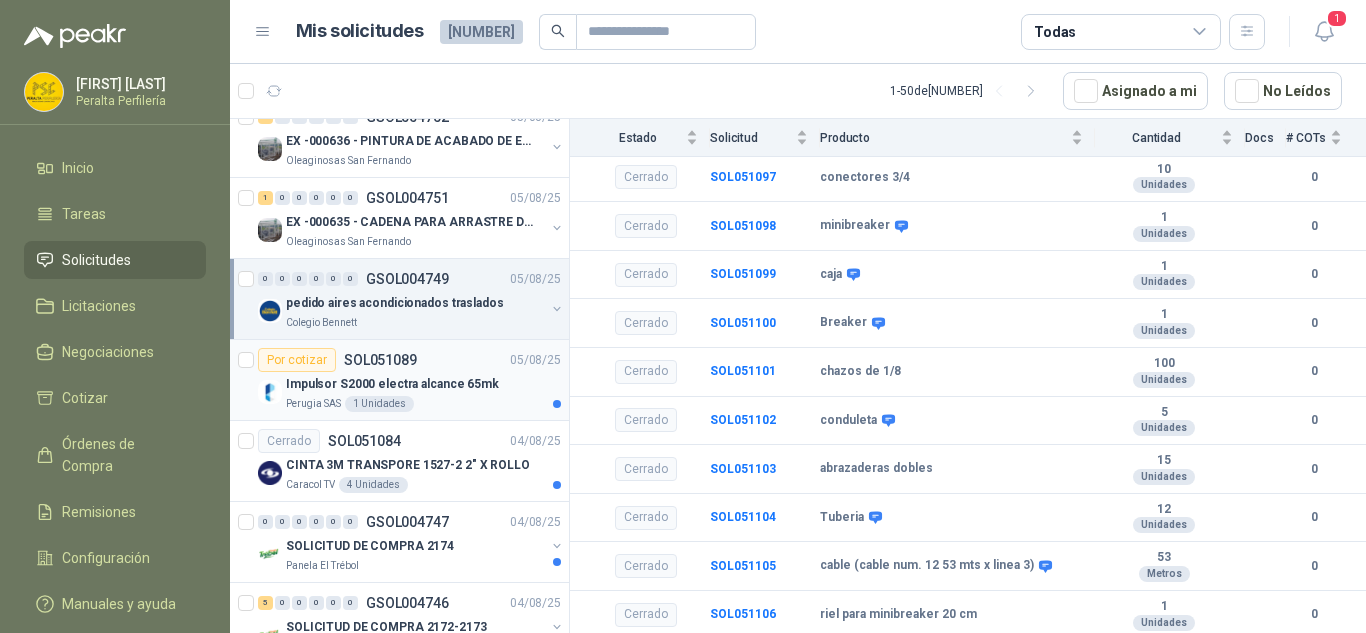 click on "Impulsor S2000 electra alcance 65mk" at bounding box center (392, 384) 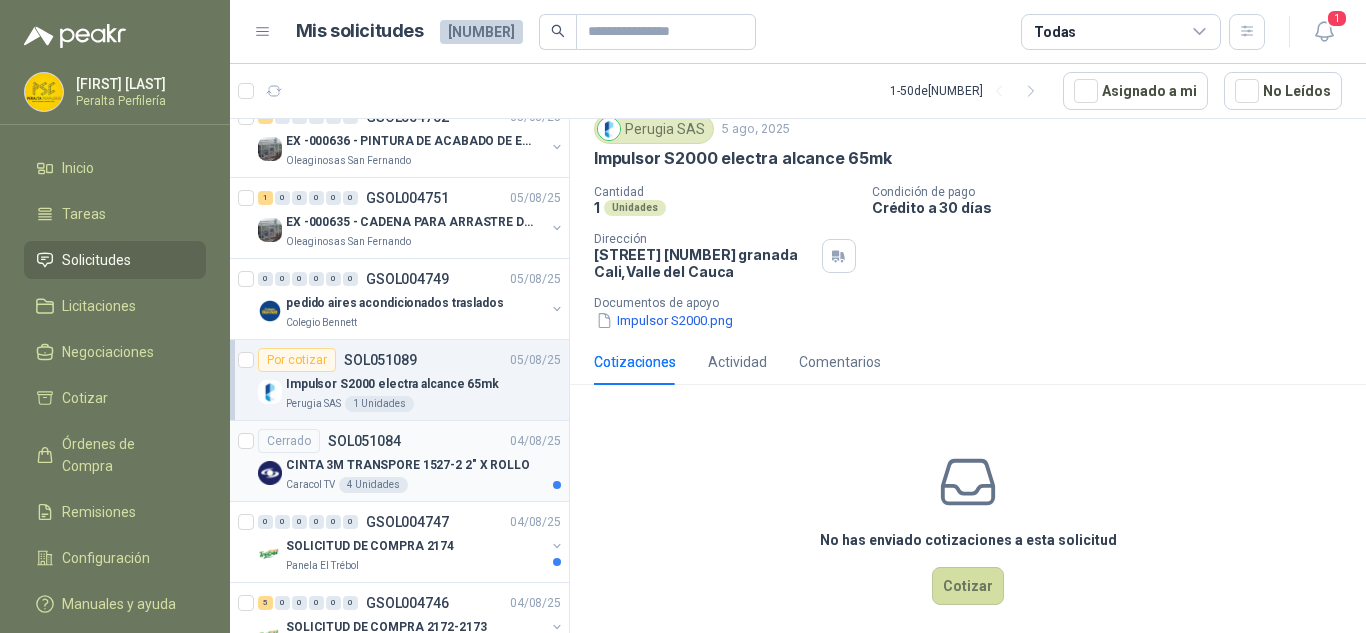 scroll, scrollTop: 86, scrollLeft: 0, axis: vertical 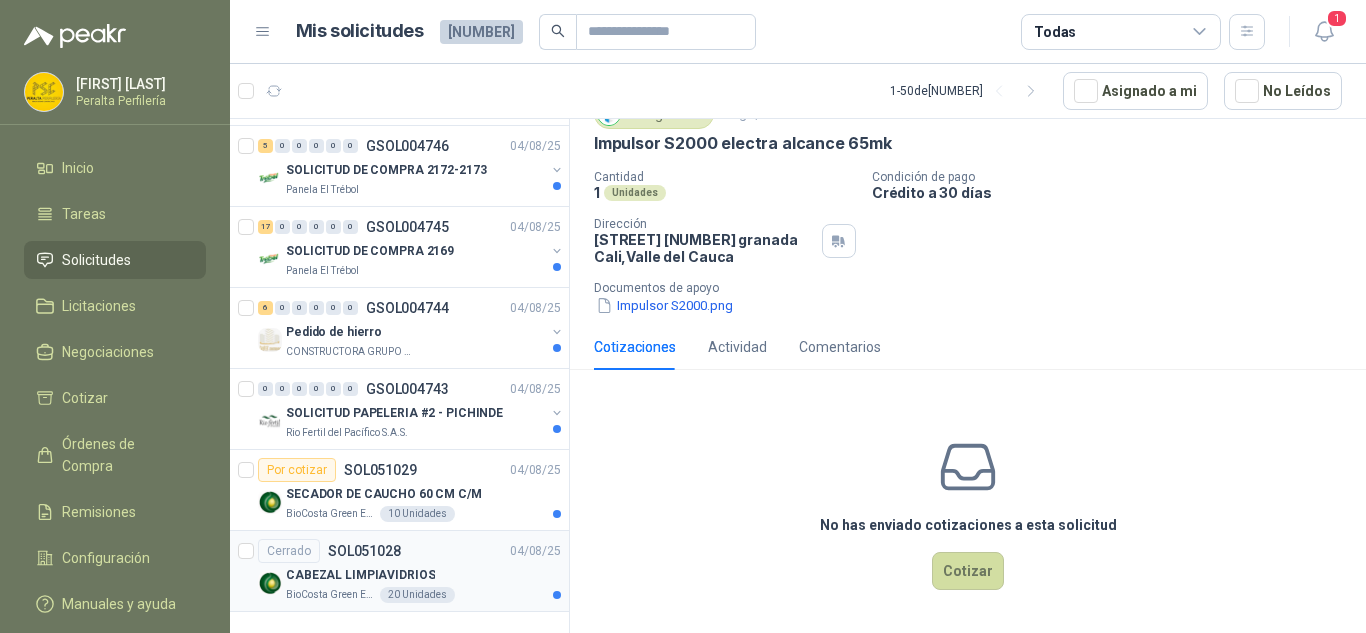 click on "Cerrado SOL051028 [DATE]" at bounding box center (409, 551) 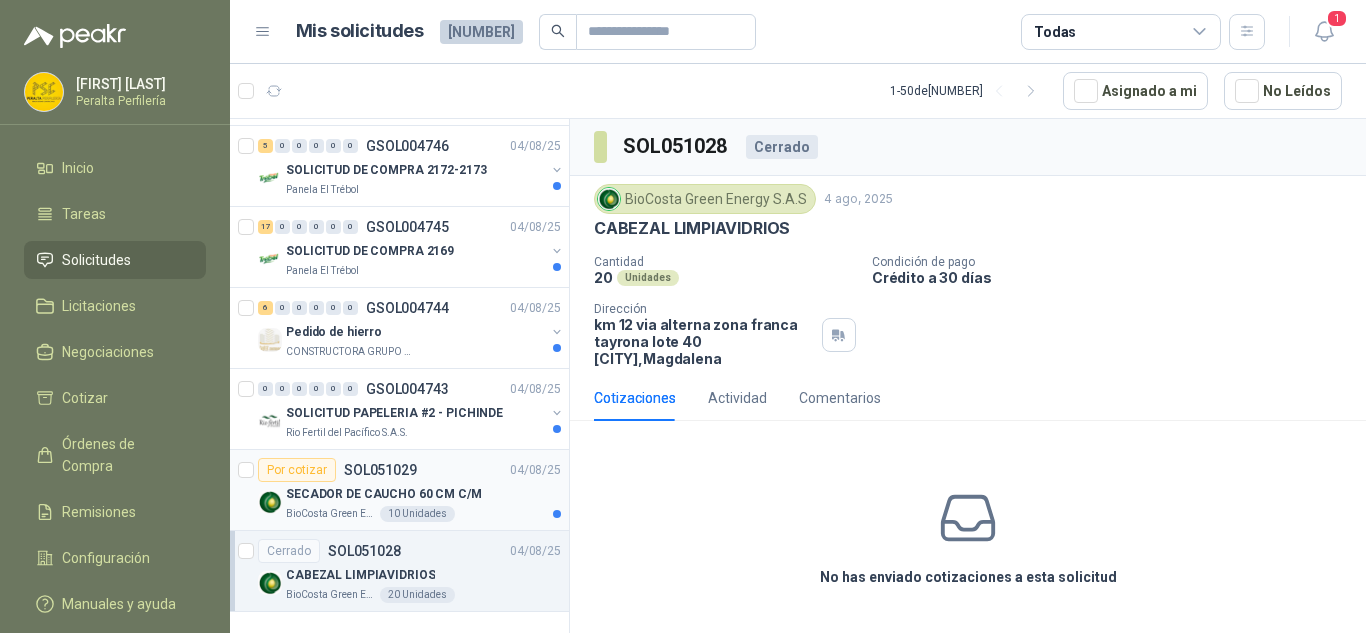 click on "SECADOR DE CAUCHO 60 CM C/M" at bounding box center [423, 494] 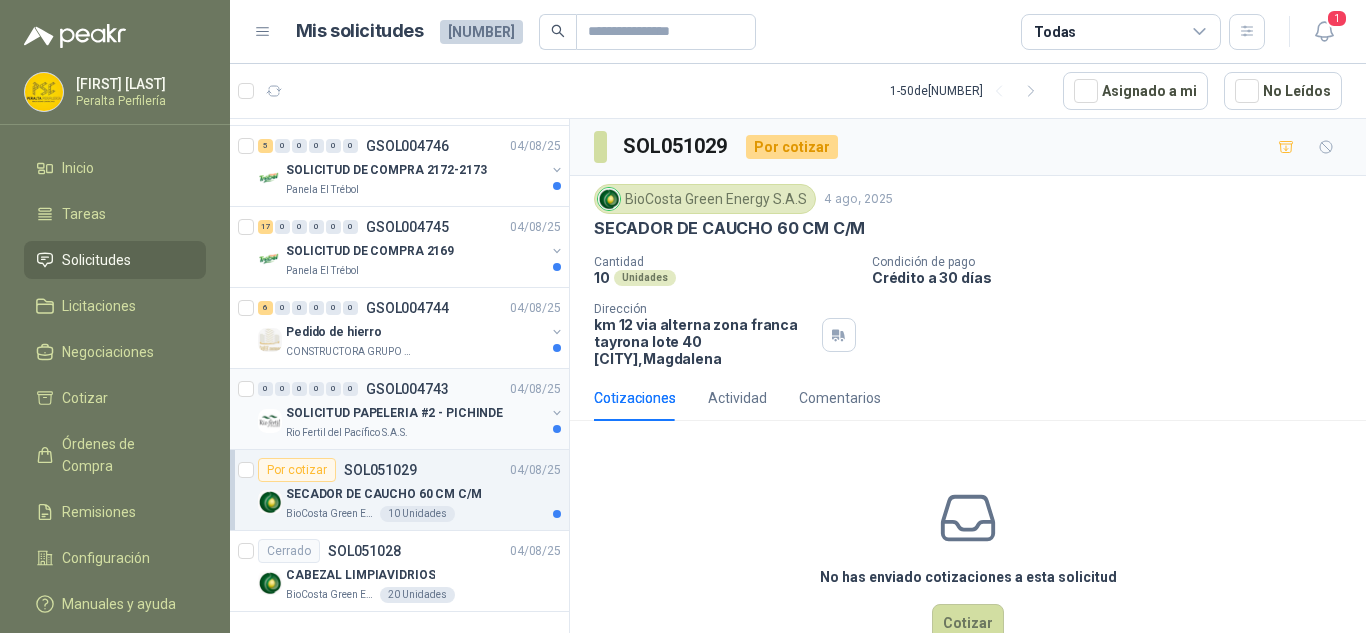 click on "SOLICITUD PAPELERIA #2 - PICHINDE" at bounding box center (394, 413) 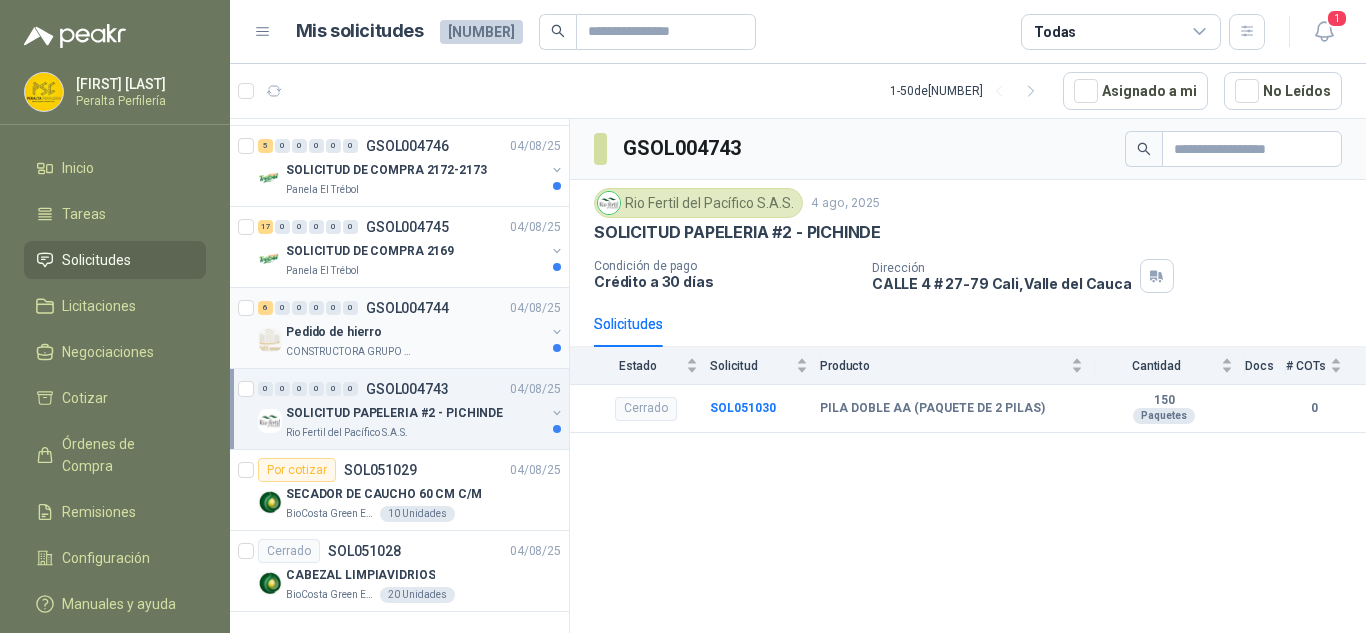 click on "Pedido de hierro" at bounding box center [415, 332] 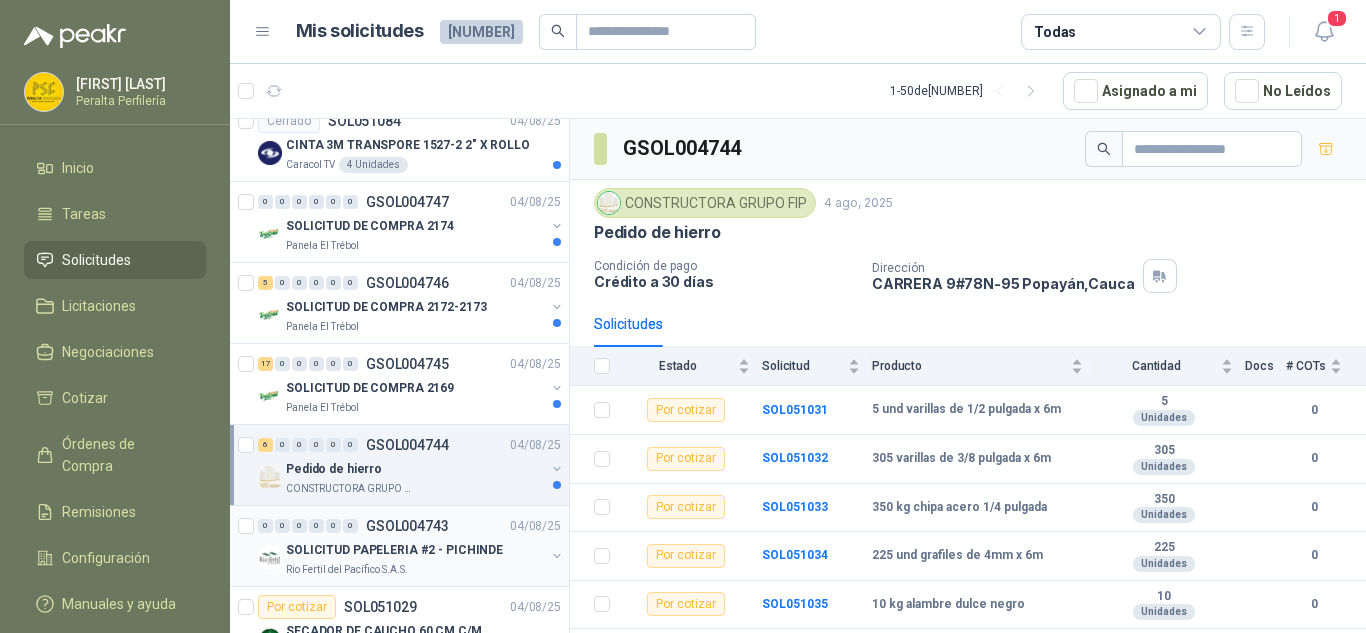 scroll, scrollTop: 3373, scrollLeft: 0, axis: vertical 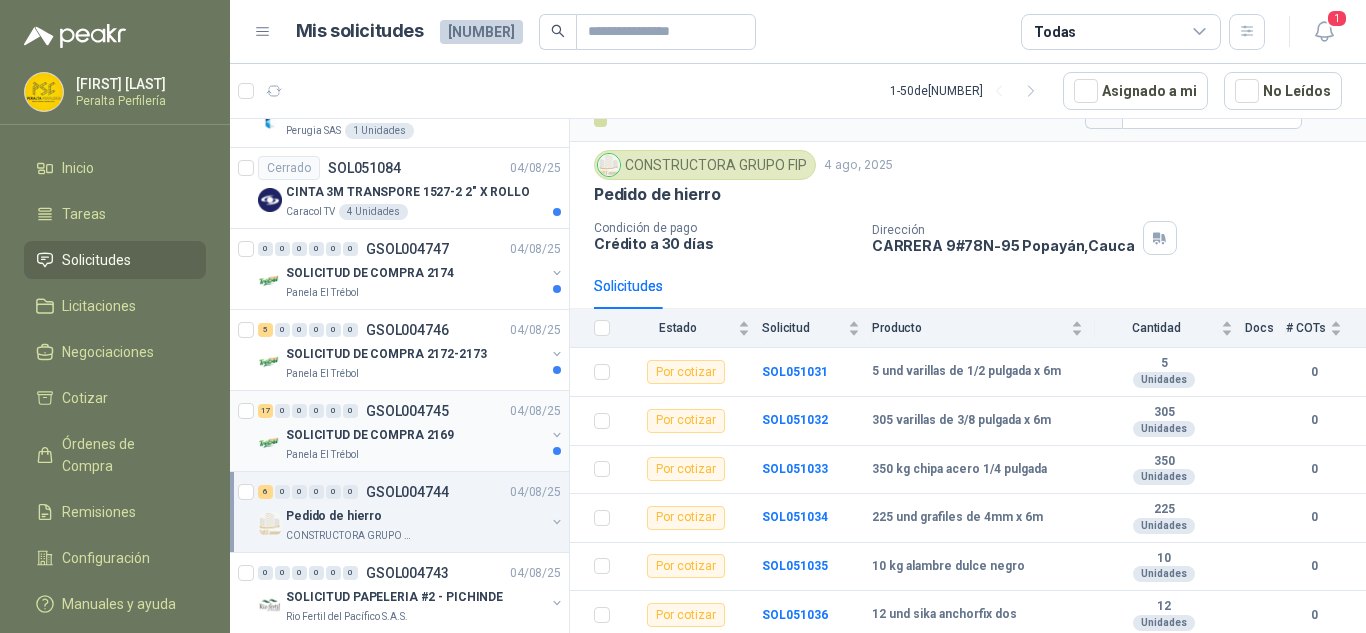 click on "Panela El Trébol" at bounding box center (415, 455) 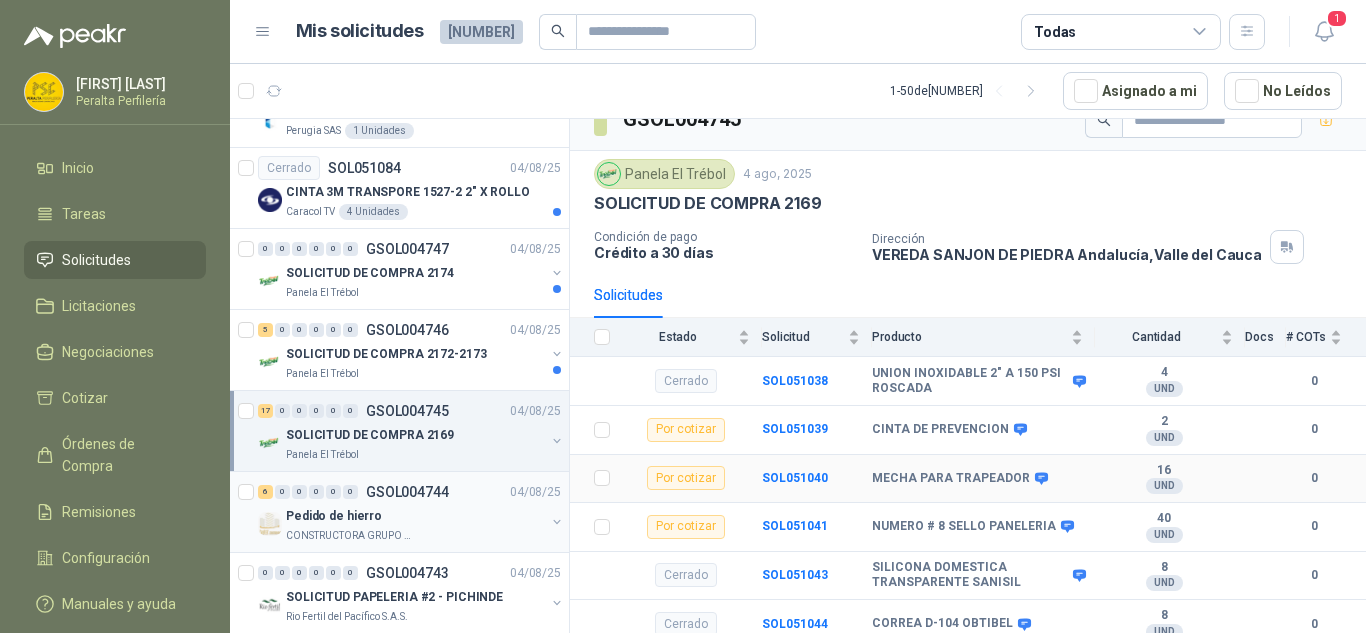scroll, scrollTop: 0, scrollLeft: 0, axis: both 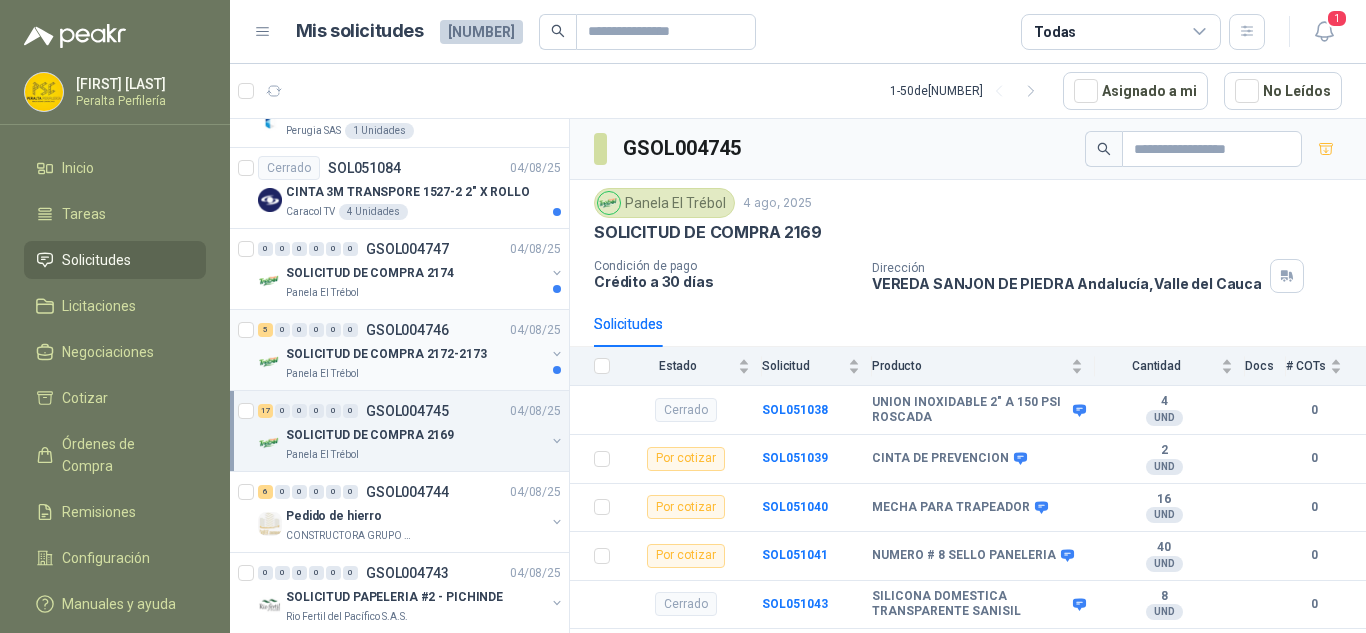click on "Panela El Trébol" at bounding box center [415, 374] 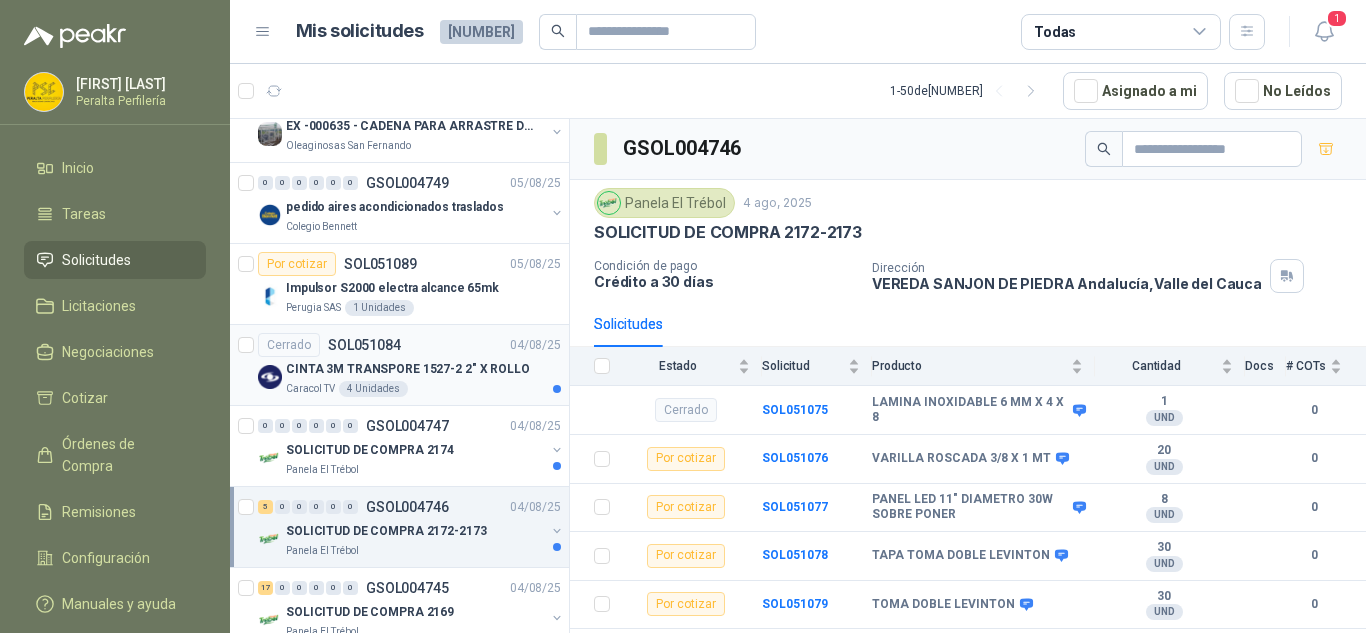 scroll, scrollTop: 3173, scrollLeft: 0, axis: vertical 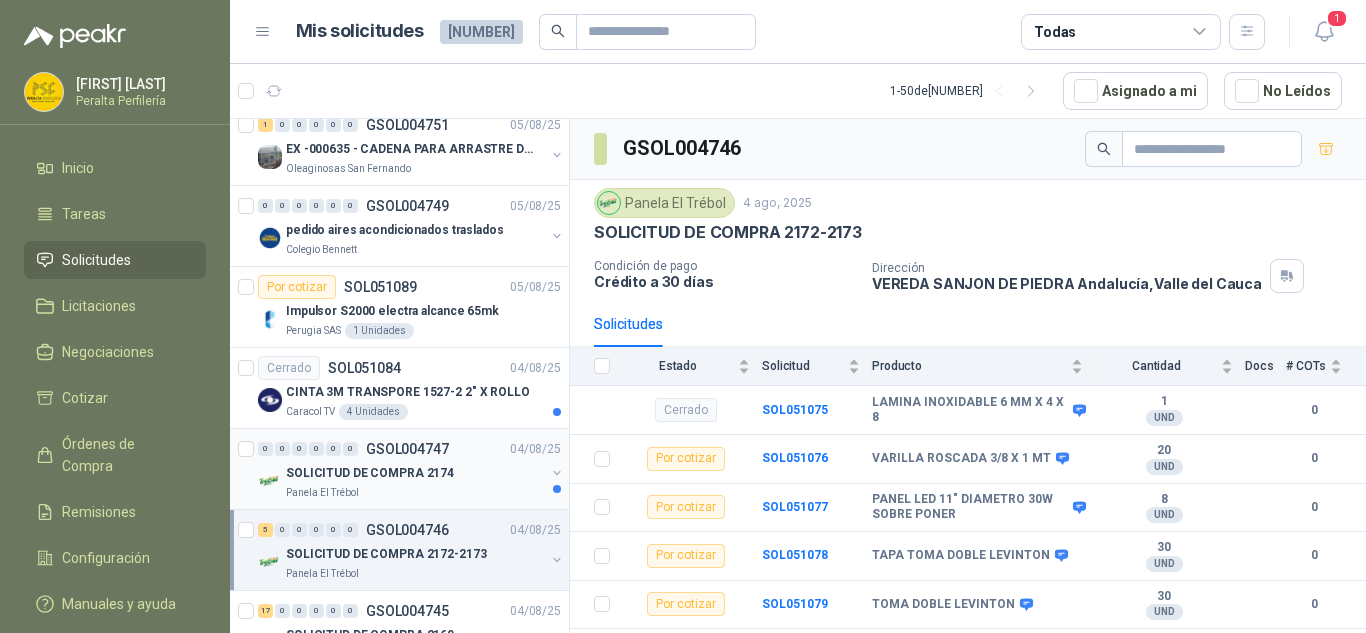 click on "SOLICITUD DE COMPRA 2174" at bounding box center [415, 473] 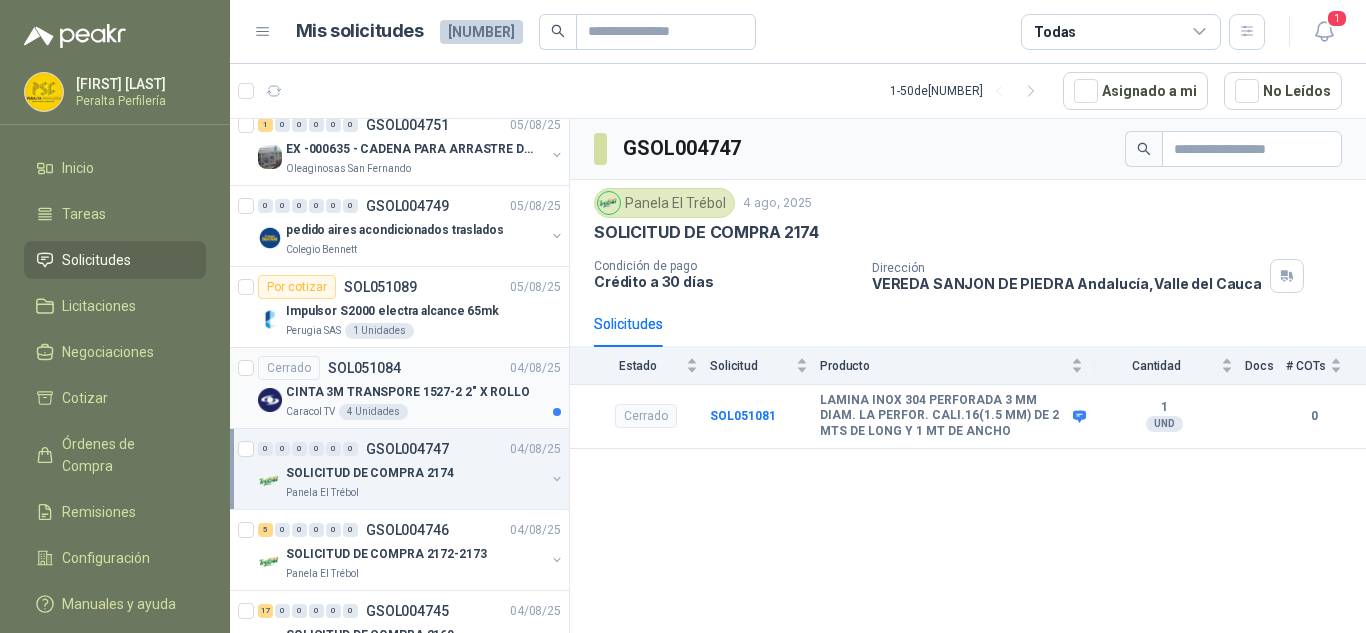 click on "Caracol TV 4   Unidades" at bounding box center [423, 412] 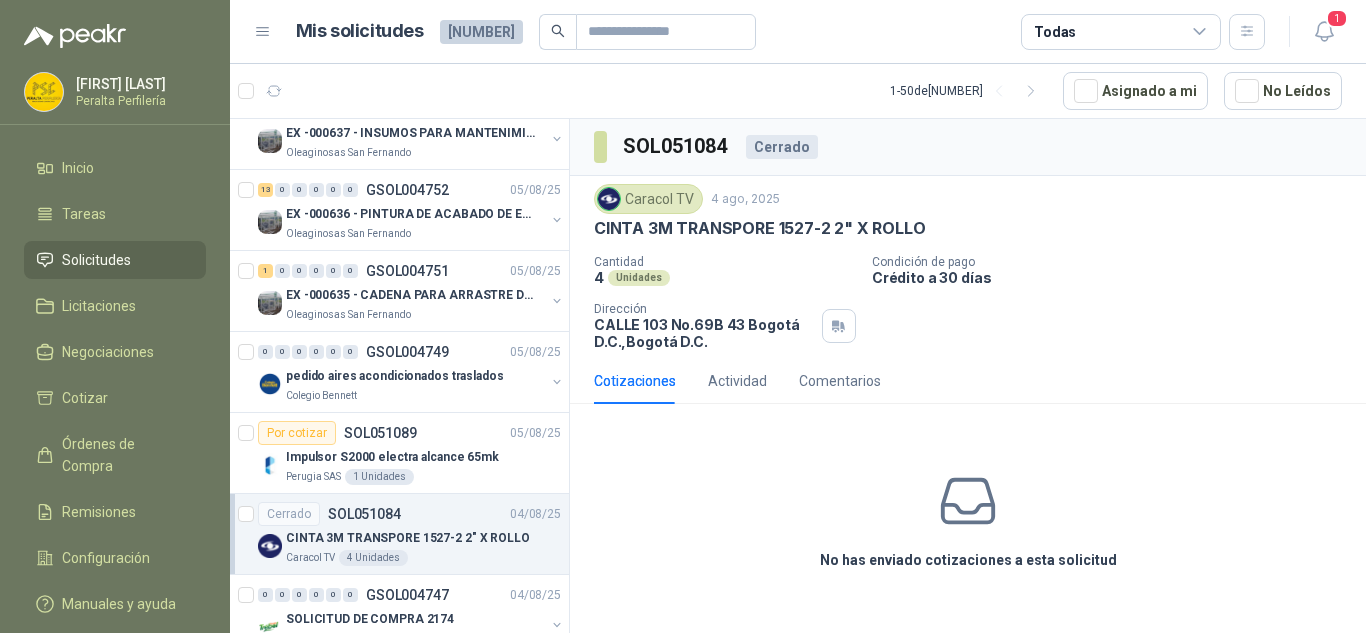 scroll, scrollTop: 2873, scrollLeft: 0, axis: vertical 